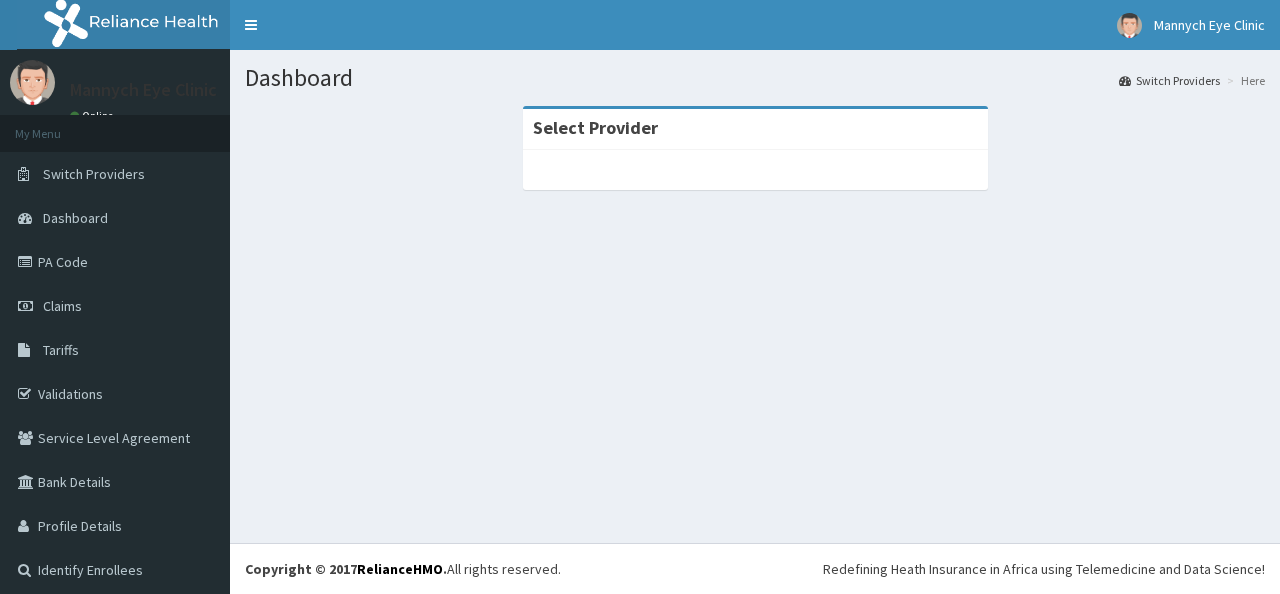 scroll, scrollTop: 0, scrollLeft: 0, axis: both 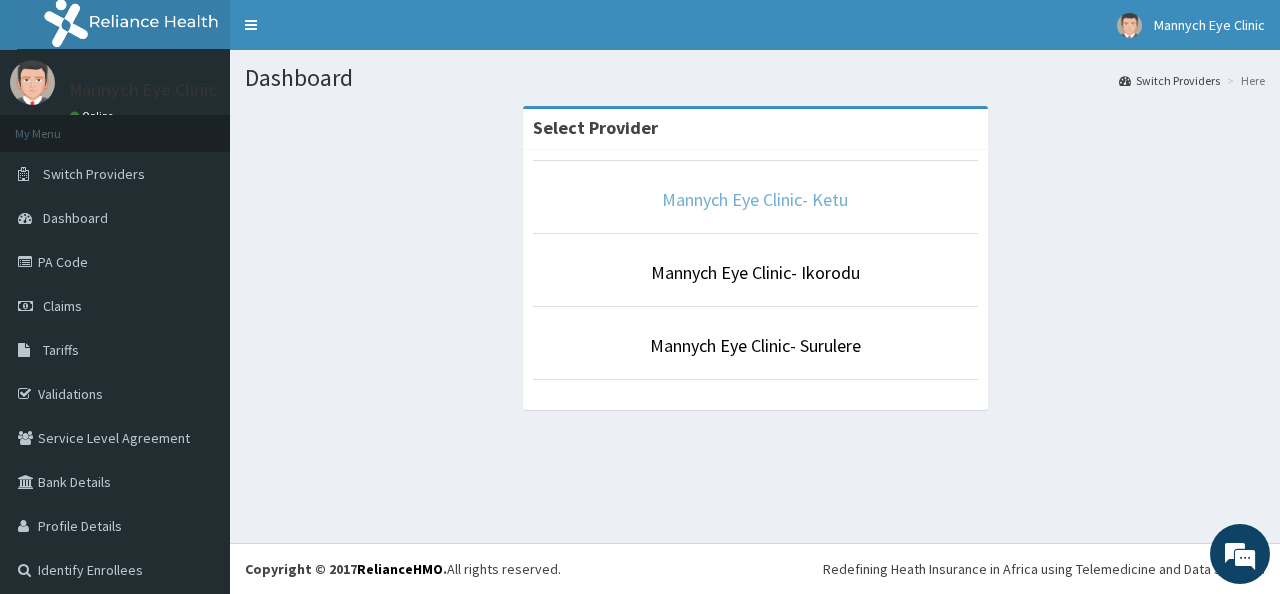 click on "Mannych Eye Clinic- Ketu" at bounding box center [755, 199] 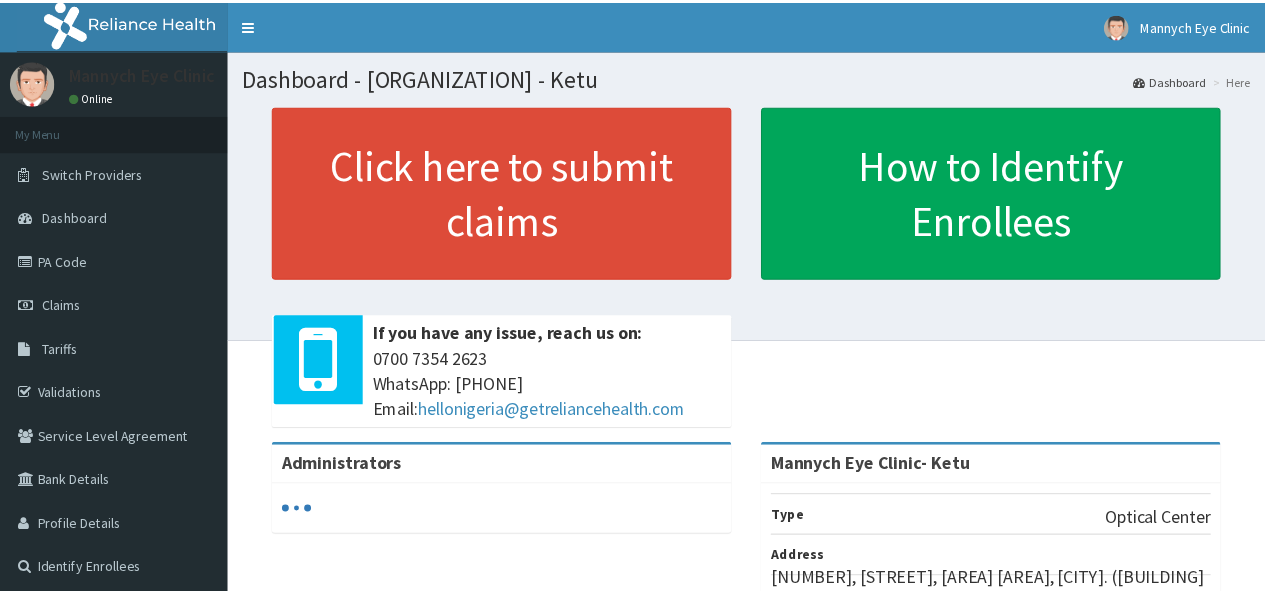 scroll, scrollTop: 2, scrollLeft: 0, axis: vertical 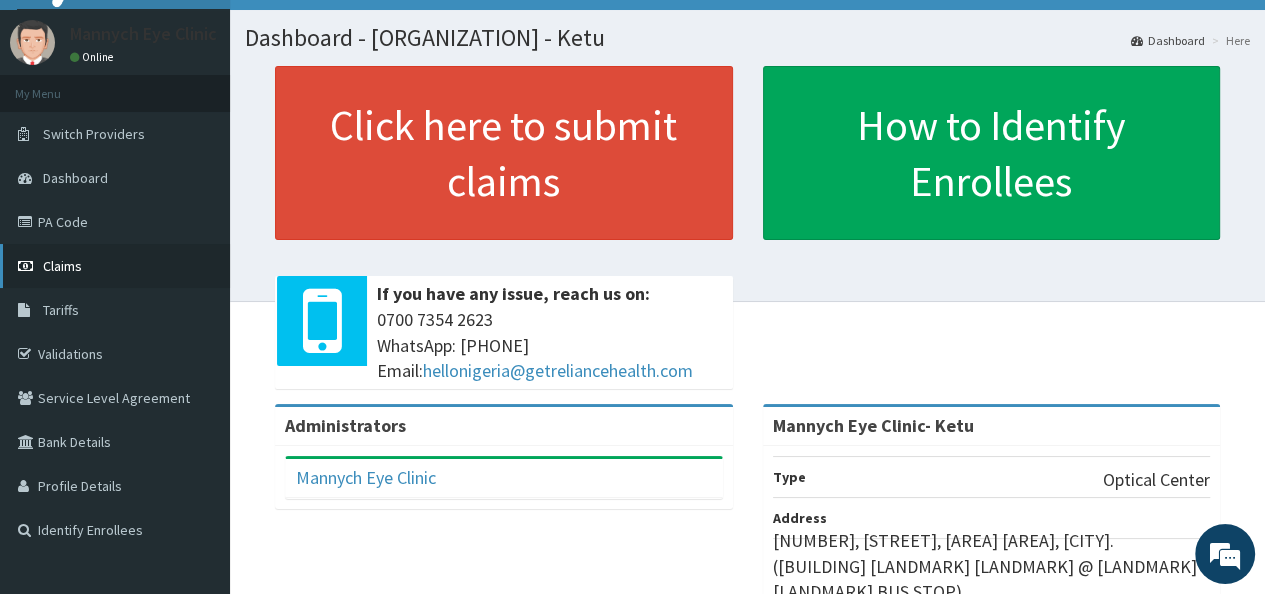 click on "Claims" at bounding box center (62, 266) 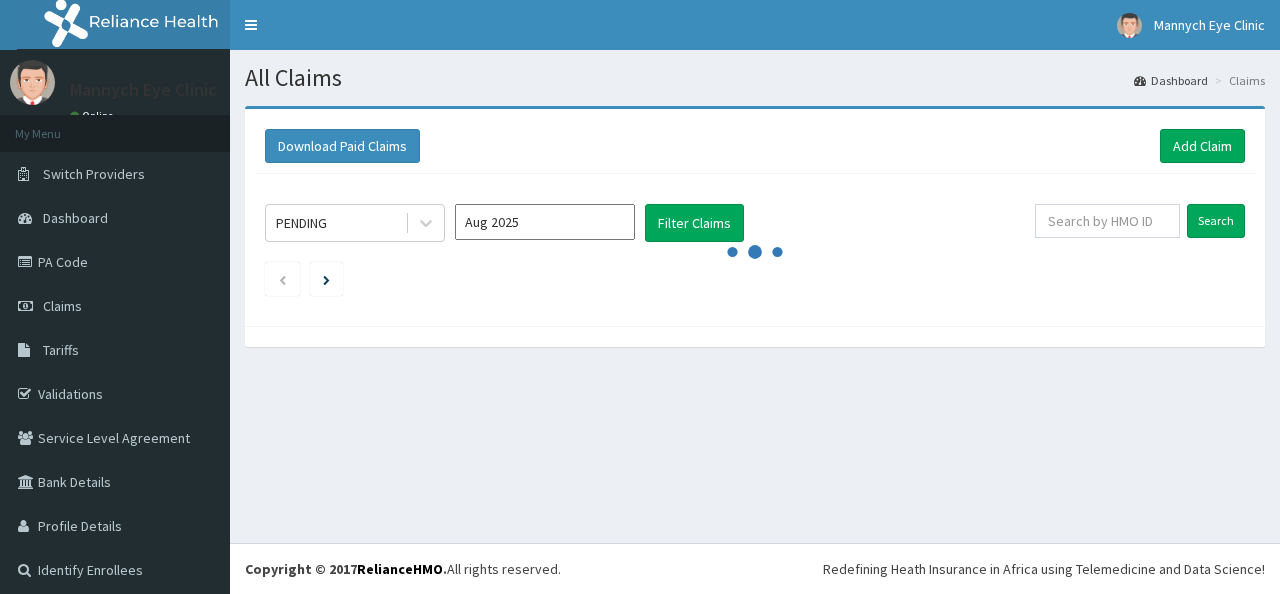 scroll, scrollTop: 0, scrollLeft: 0, axis: both 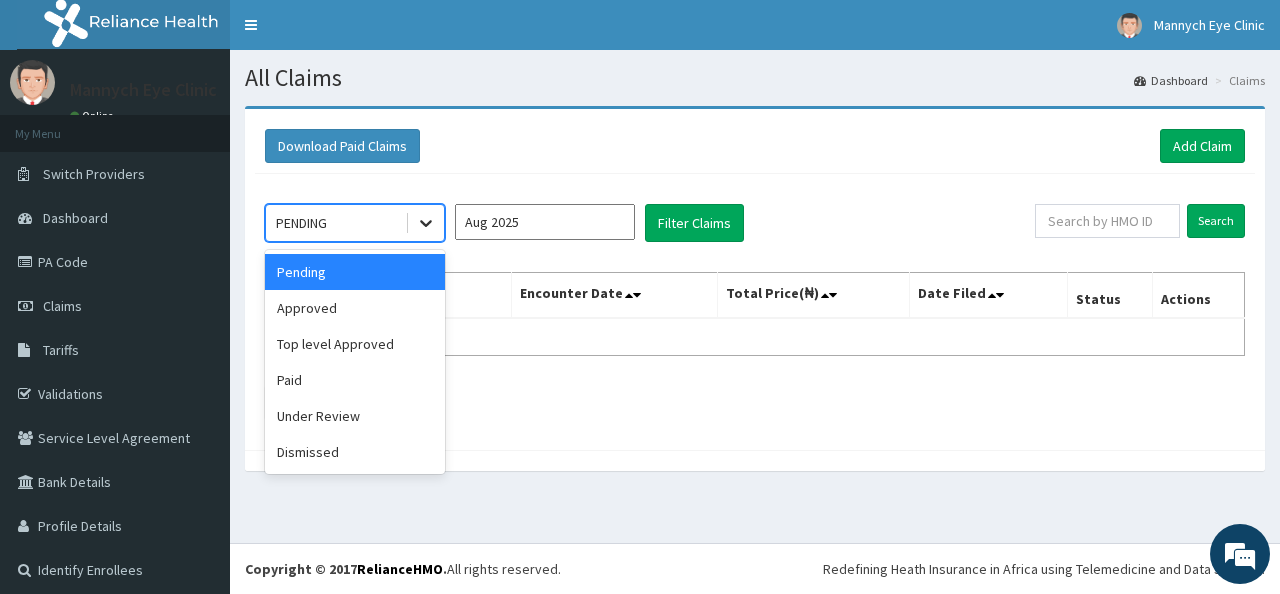 click 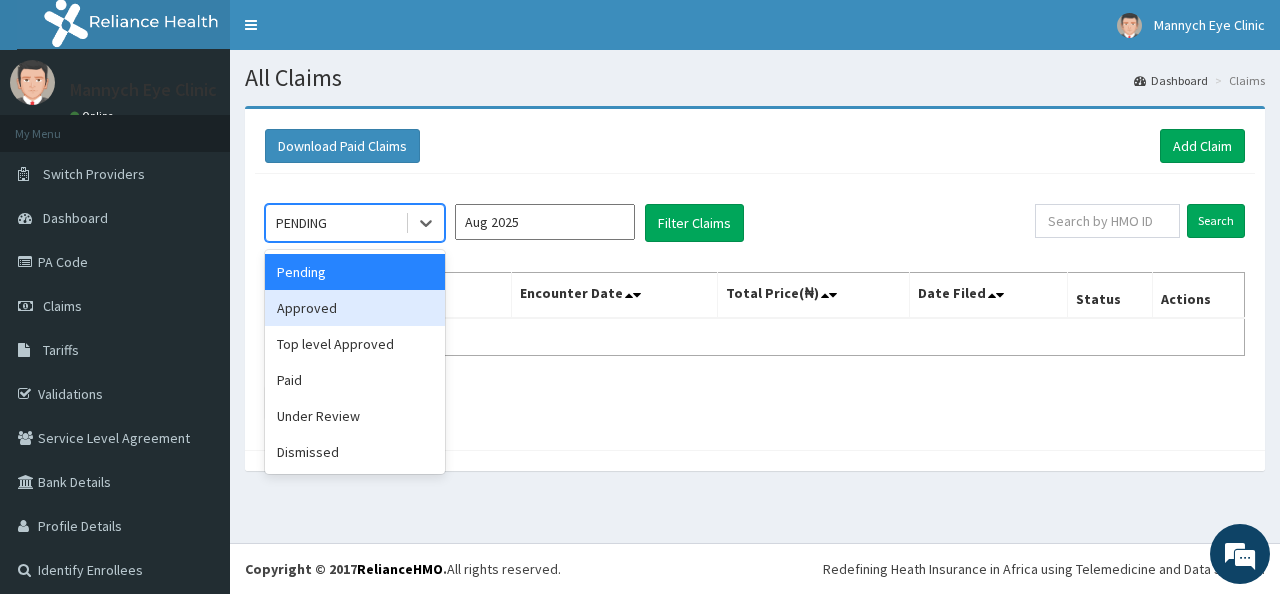 scroll, scrollTop: 0, scrollLeft: 0, axis: both 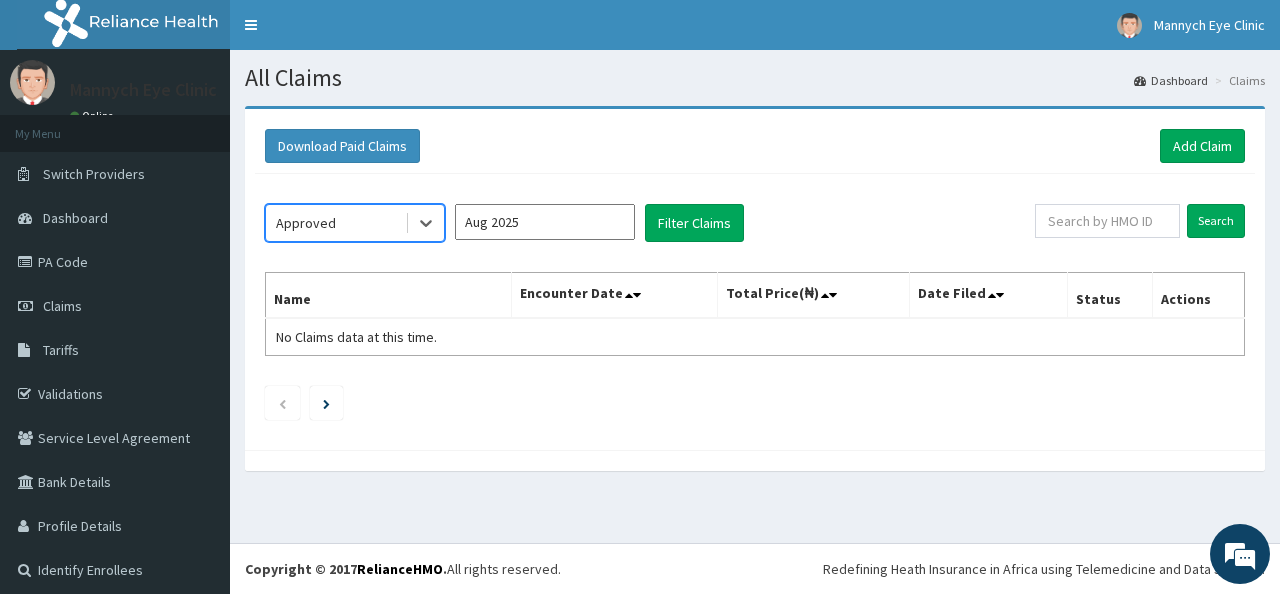 click on "Aug 2025" at bounding box center (545, 222) 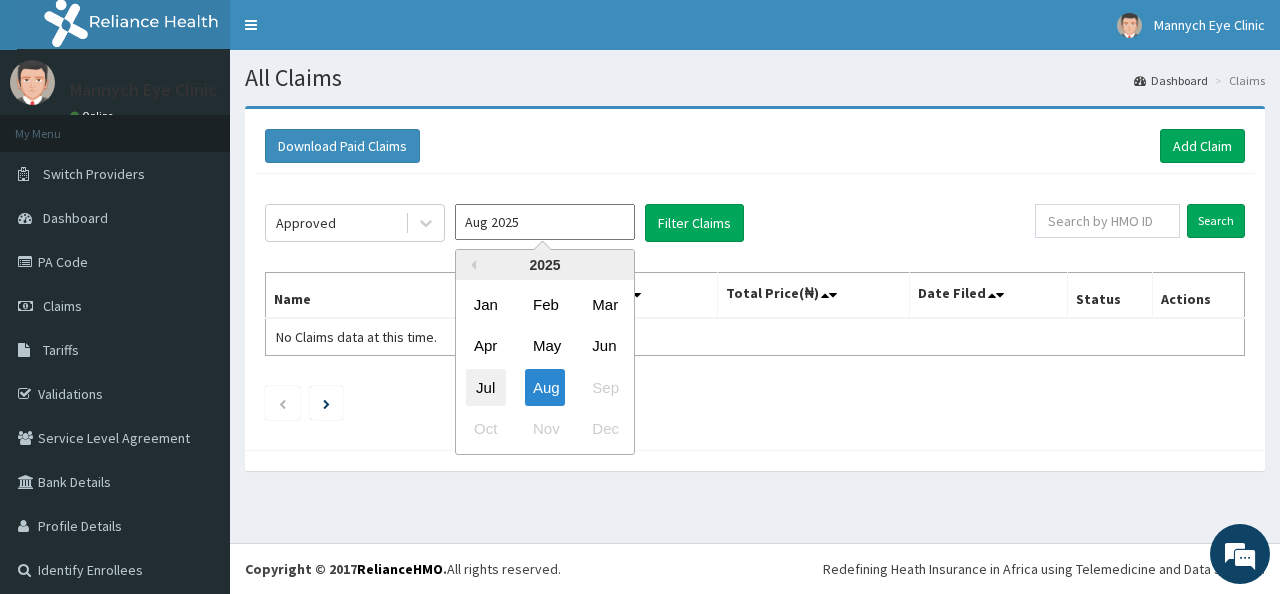 click on "Jul" at bounding box center [486, 387] 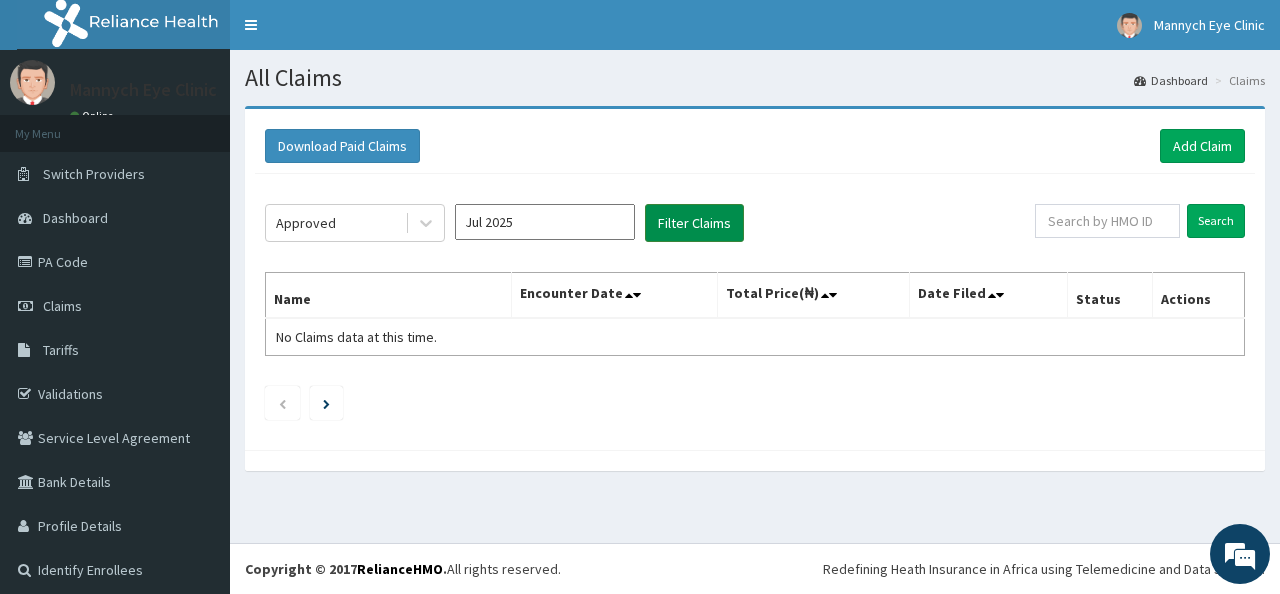click on "Filter Claims" at bounding box center [694, 223] 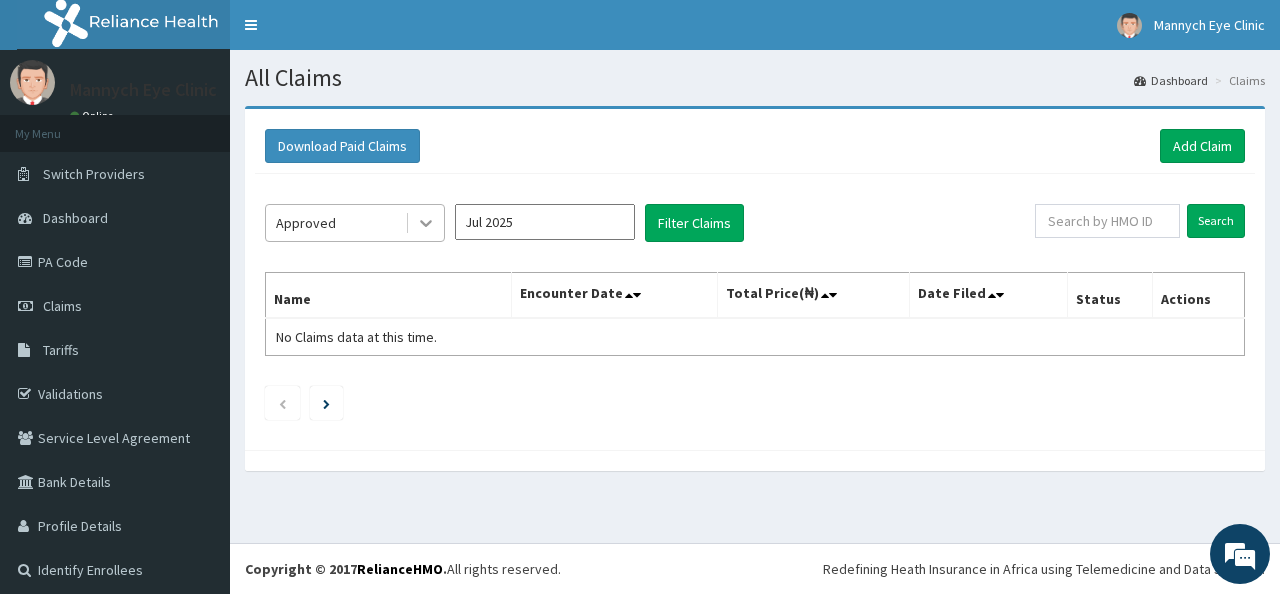 click 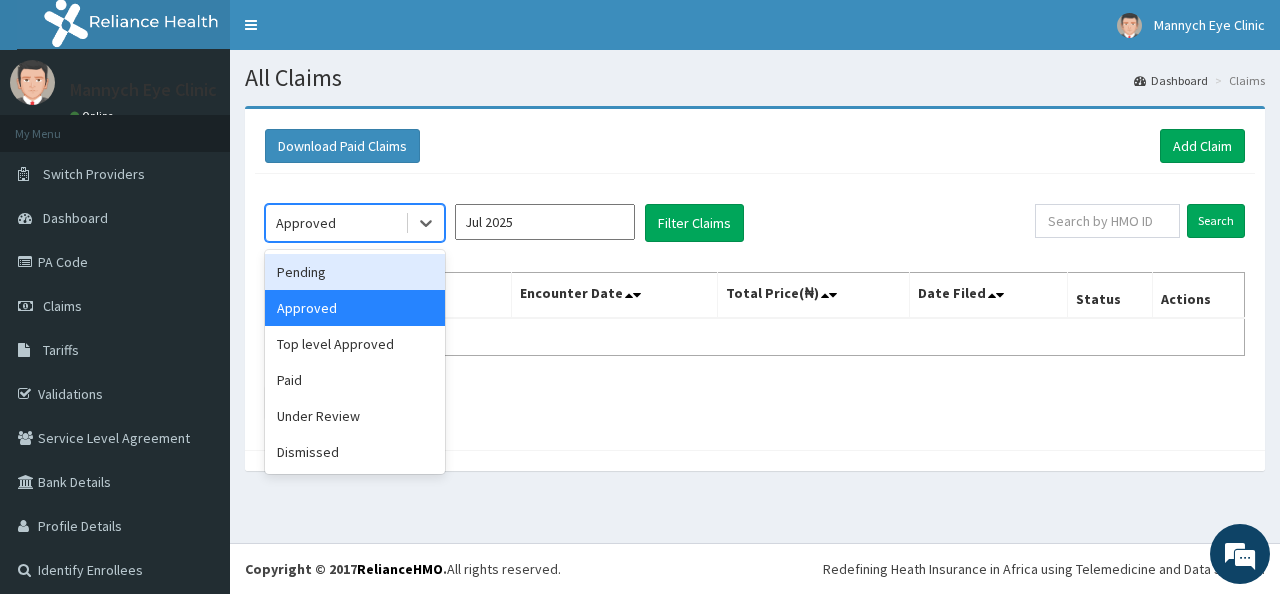 click on "Jul 2025" at bounding box center (545, 222) 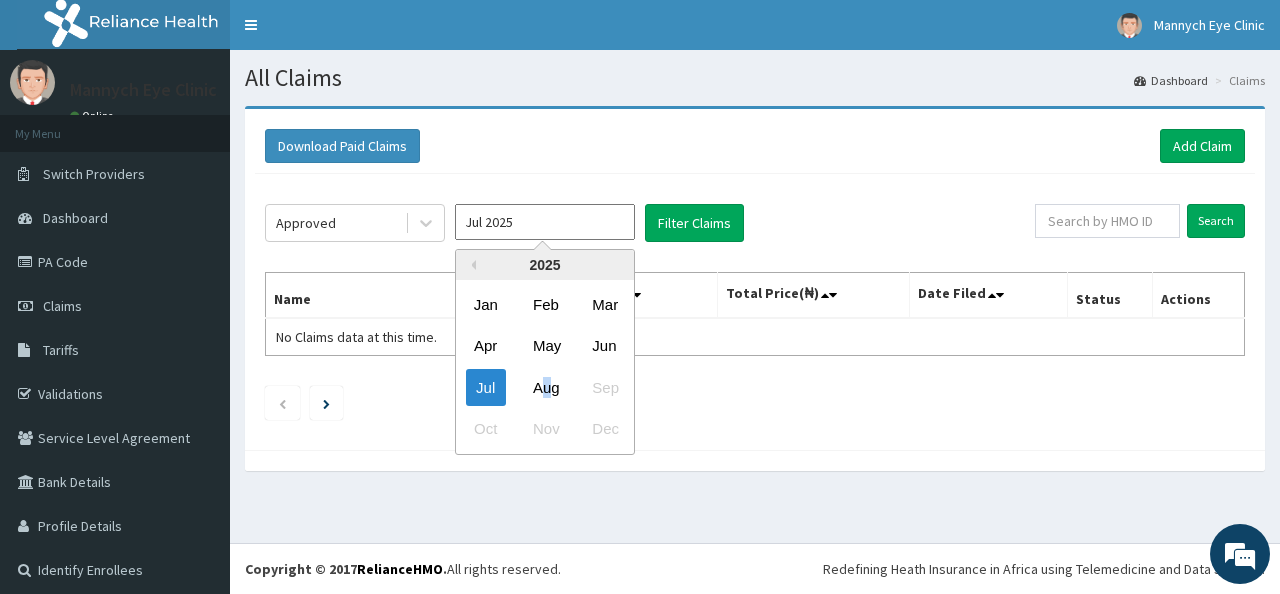 drag, startPoint x: 548, startPoint y: 391, endPoint x: 548, endPoint y: 378, distance: 13 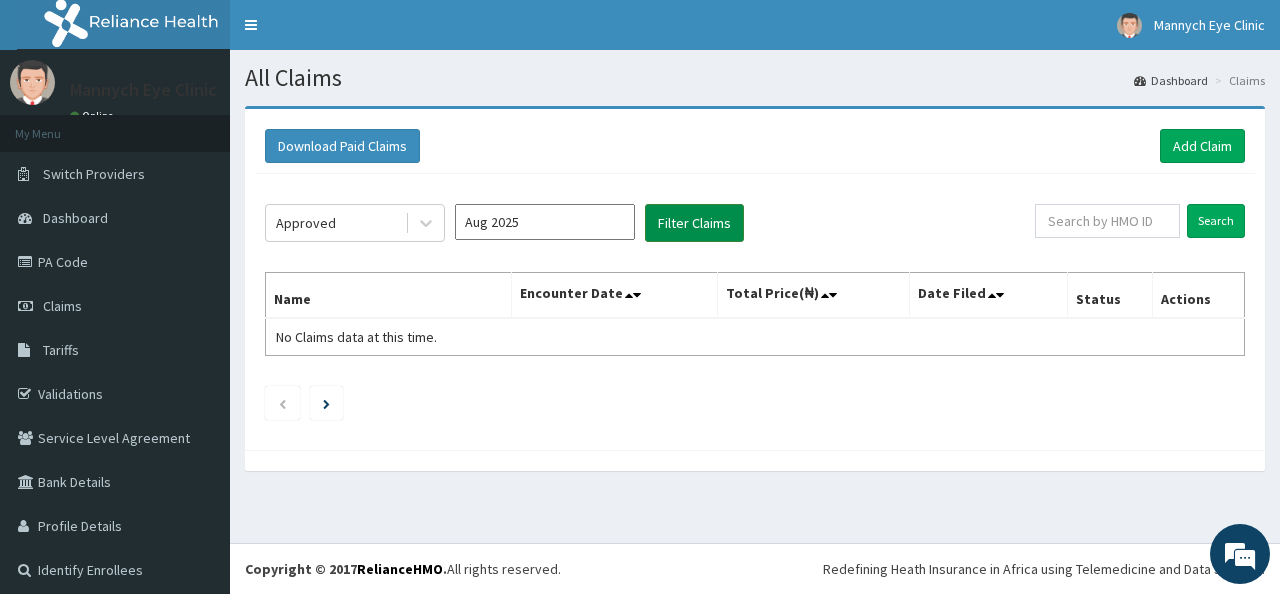 click on "Filter Claims" at bounding box center (694, 223) 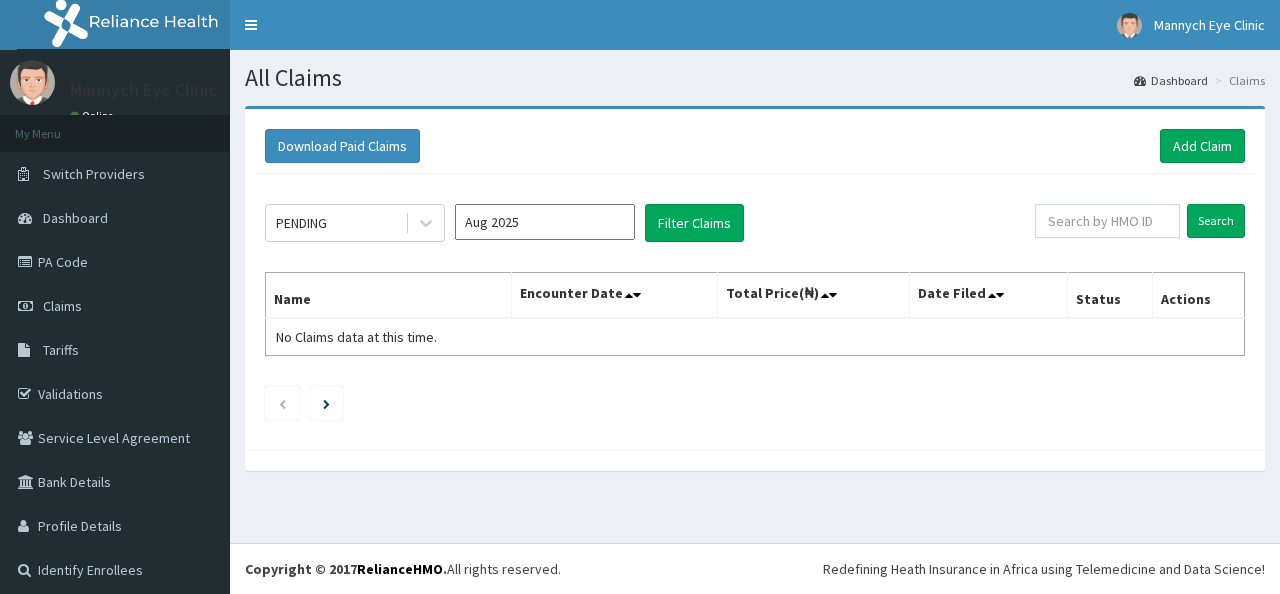 scroll, scrollTop: 0, scrollLeft: 0, axis: both 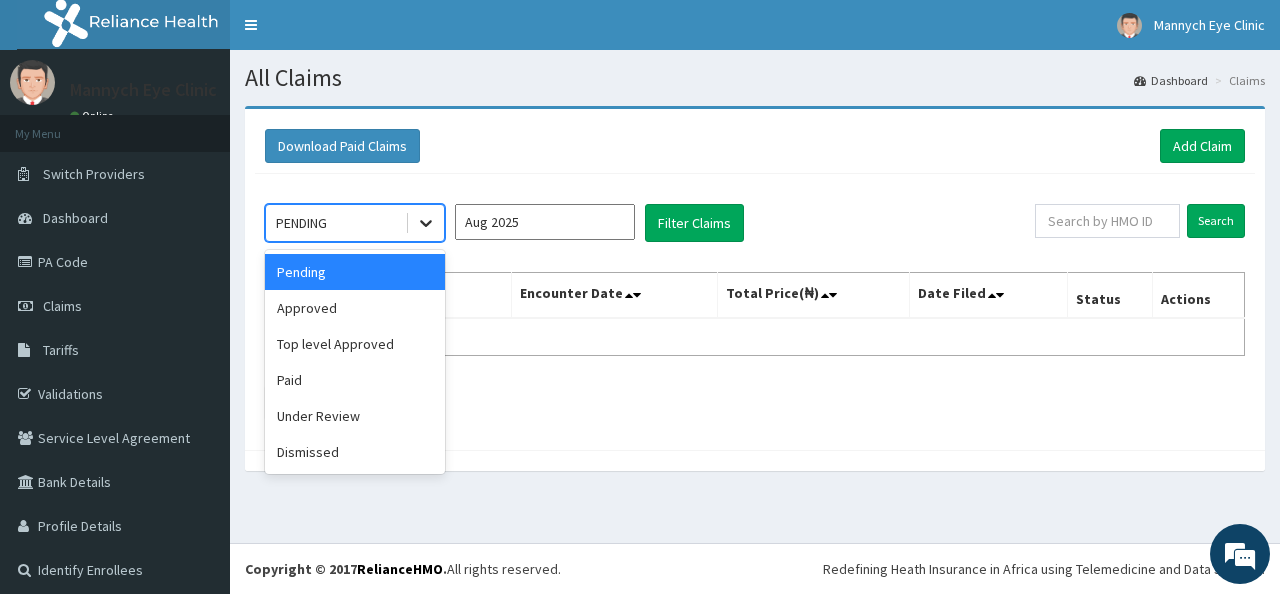 click 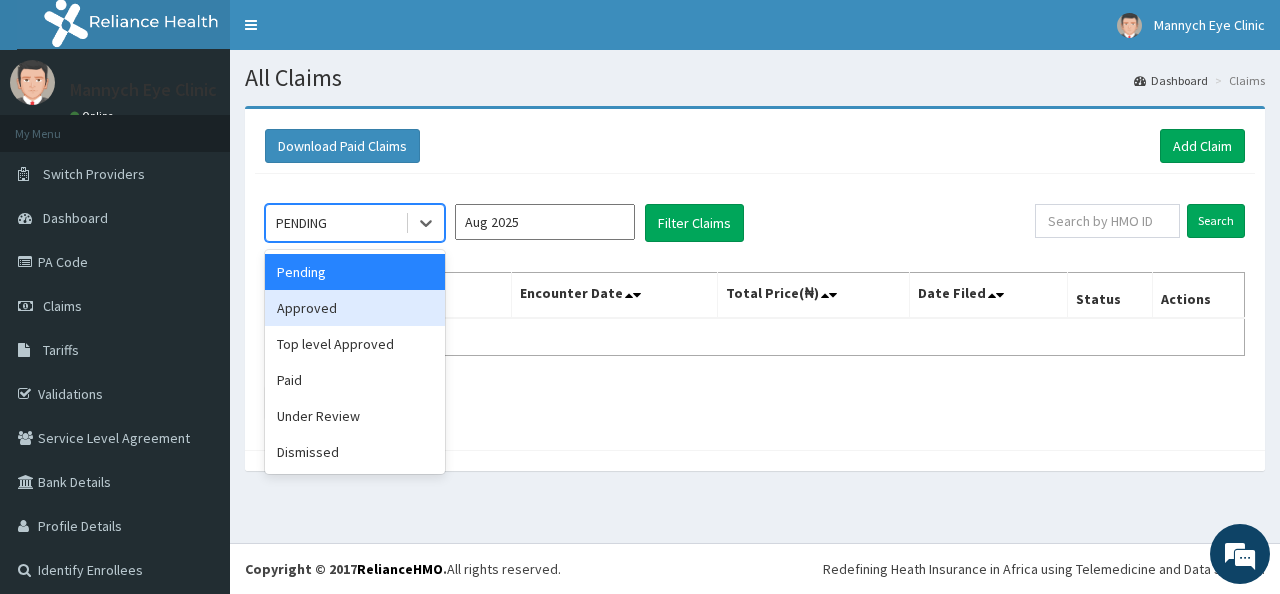 click on "Approved" at bounding box center (355, 308) 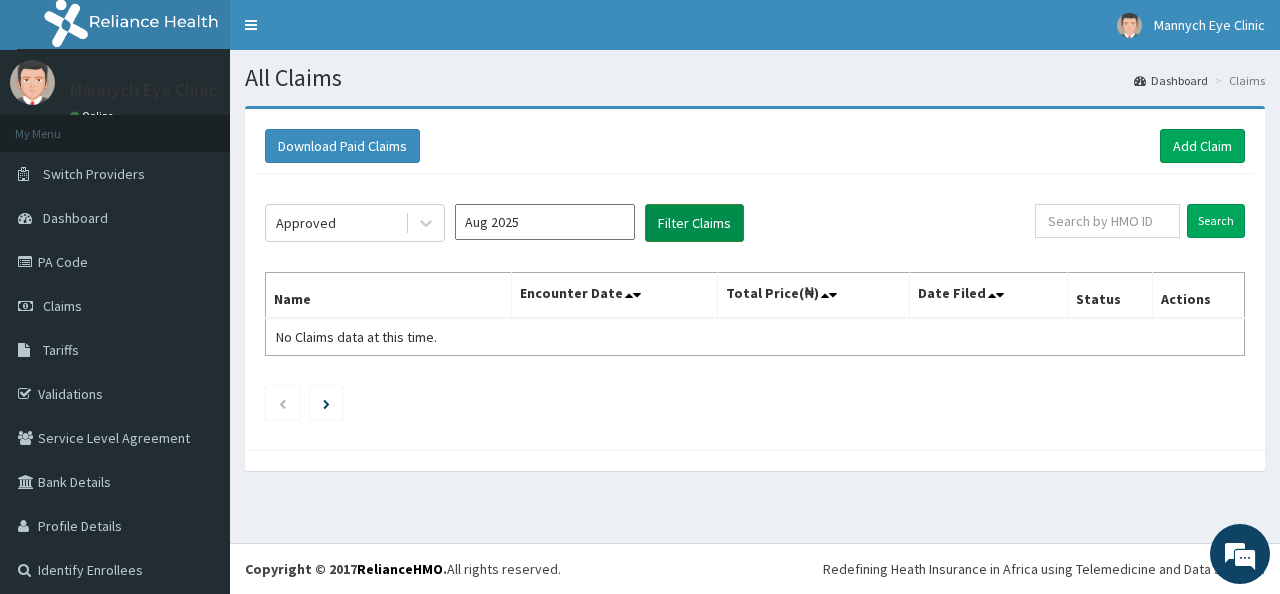 click on "Filter Claims" at bounding box center (694, 223) 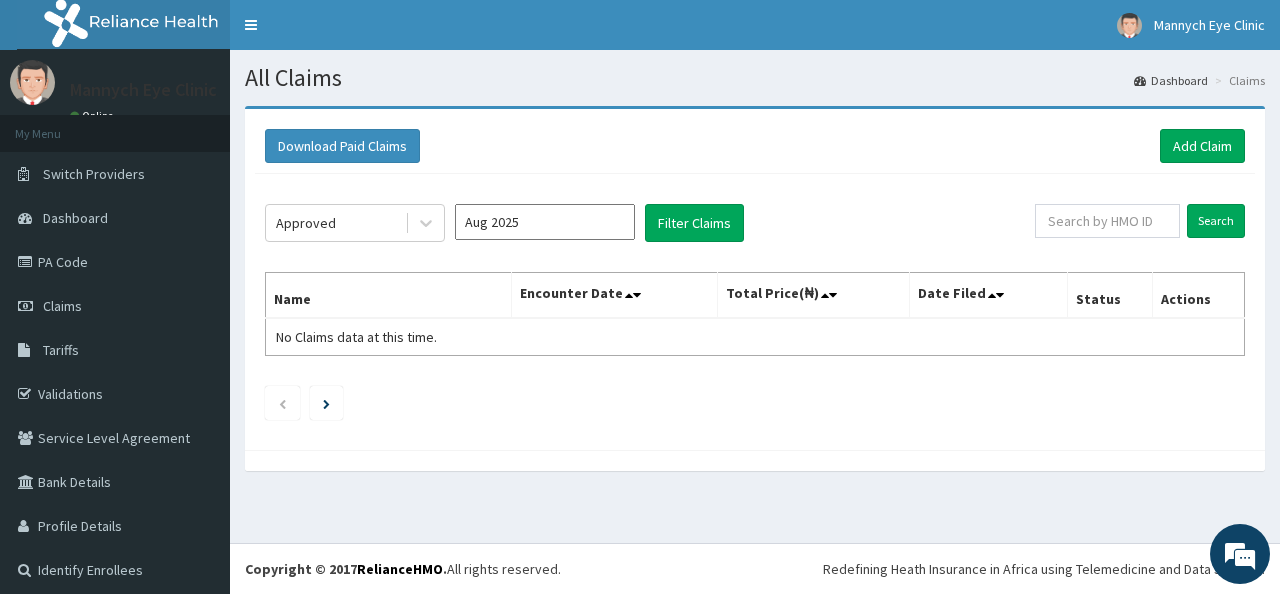 click on "Aug 2025" at bounding box center (545, 222) 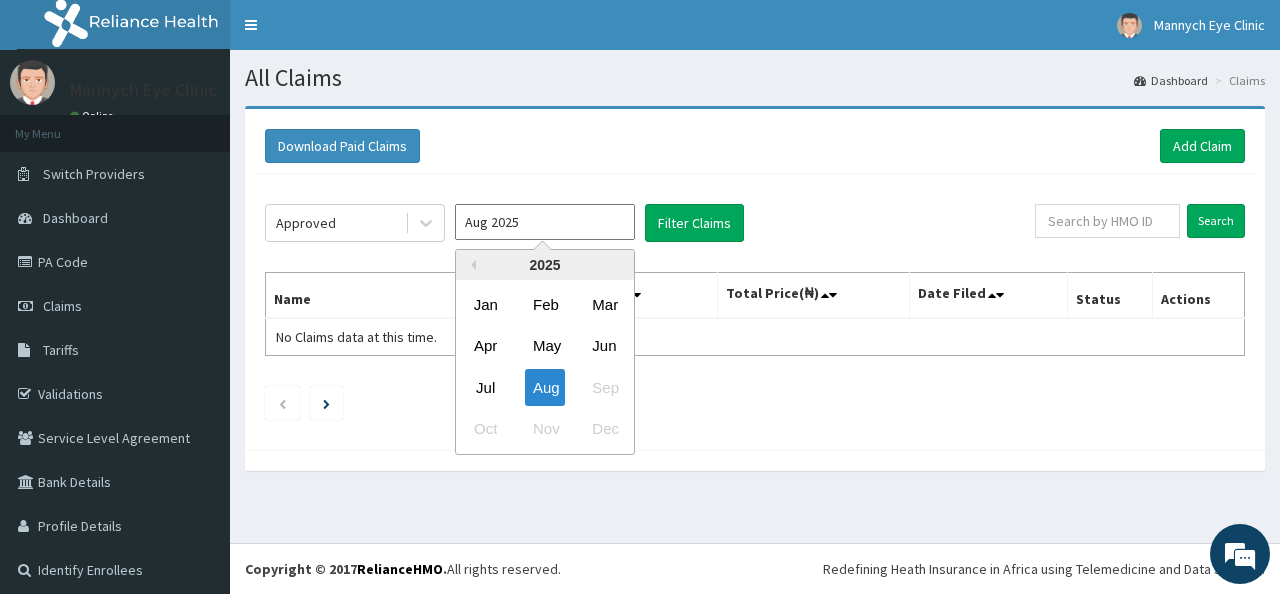 click on "Jul" at bounding box center [486, 387] 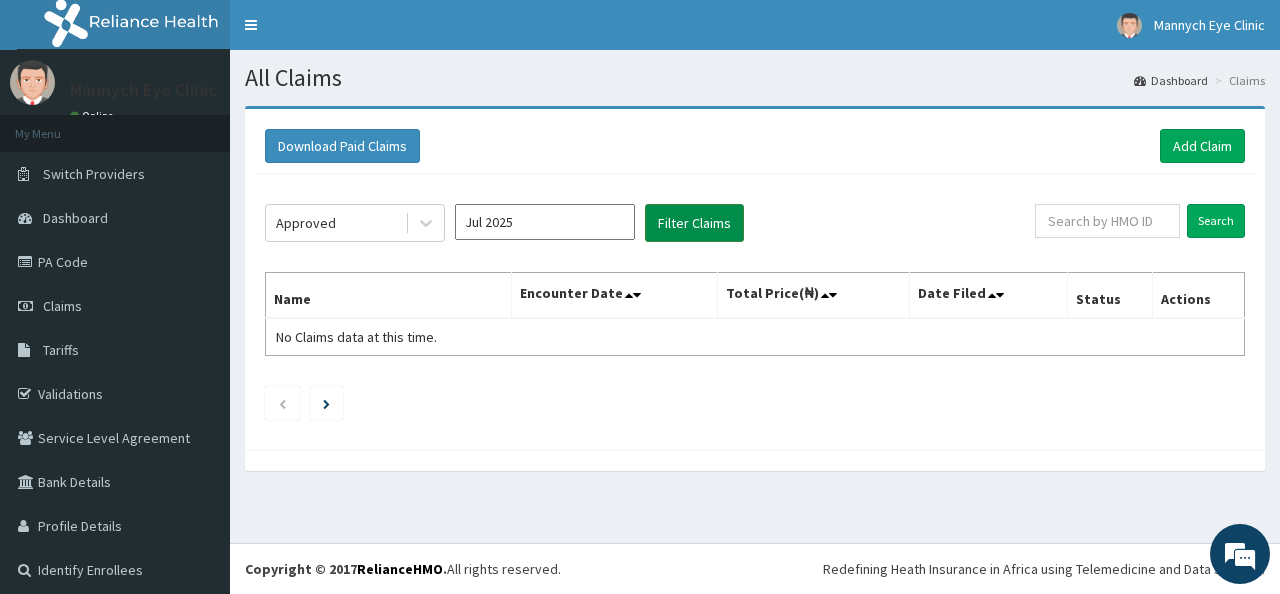 click on "Filter Claims" at bounding box center (694, 223) 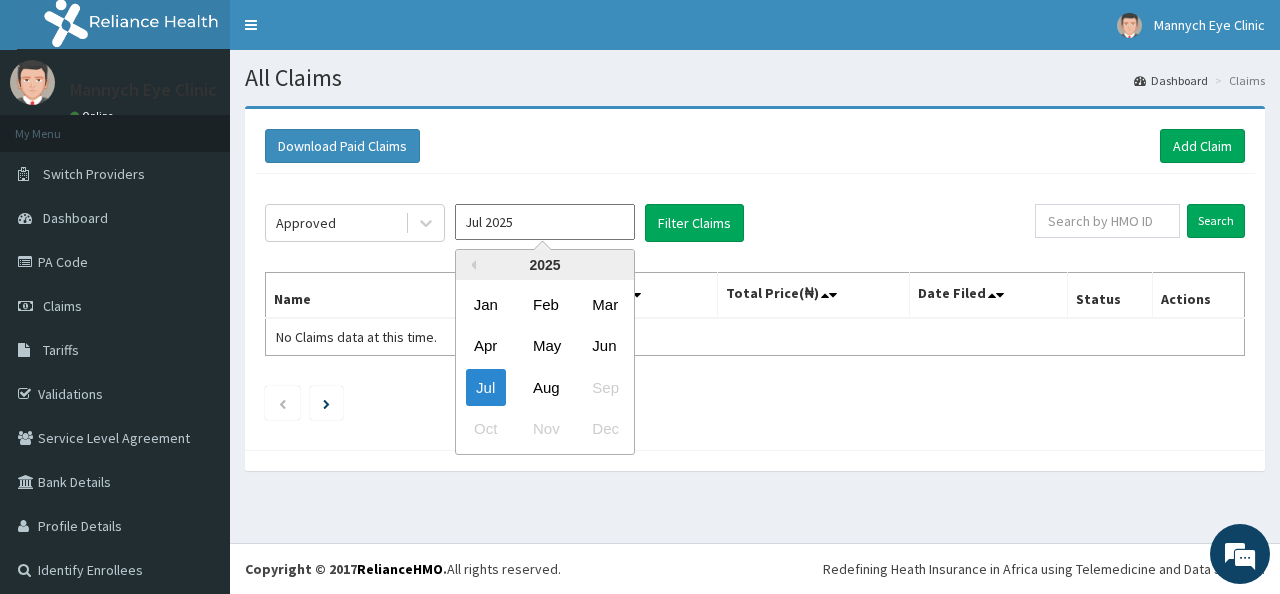 click on "Jul 2025" at bounding box center [545, 222] 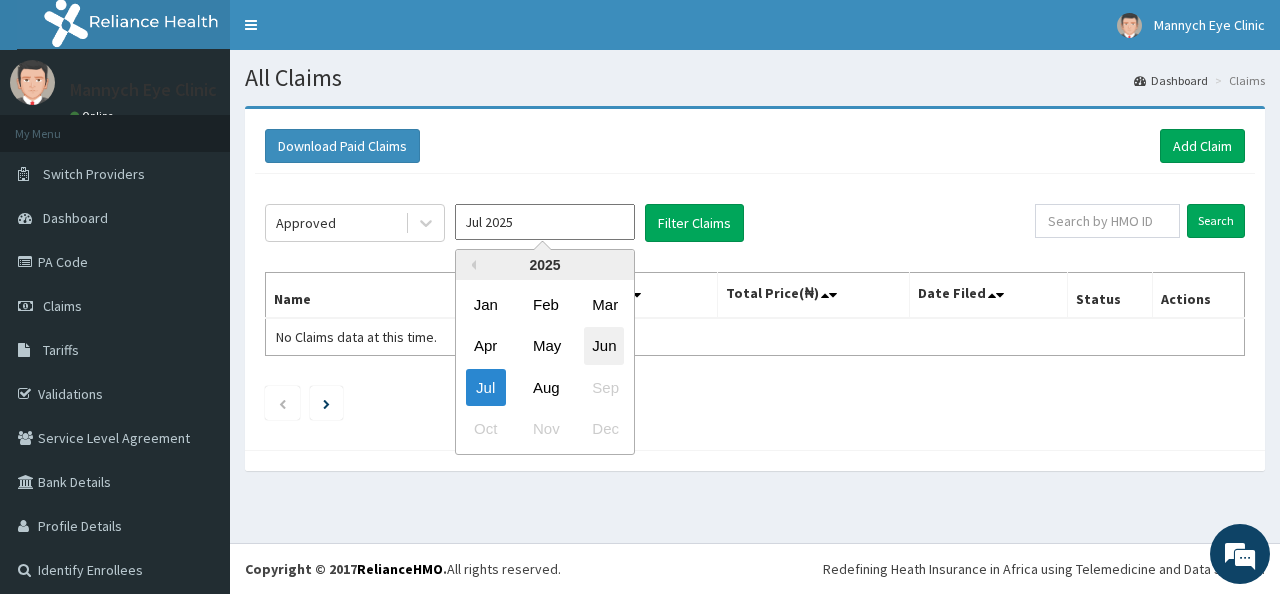 click on "Jun" at bounding box center [604, 346] 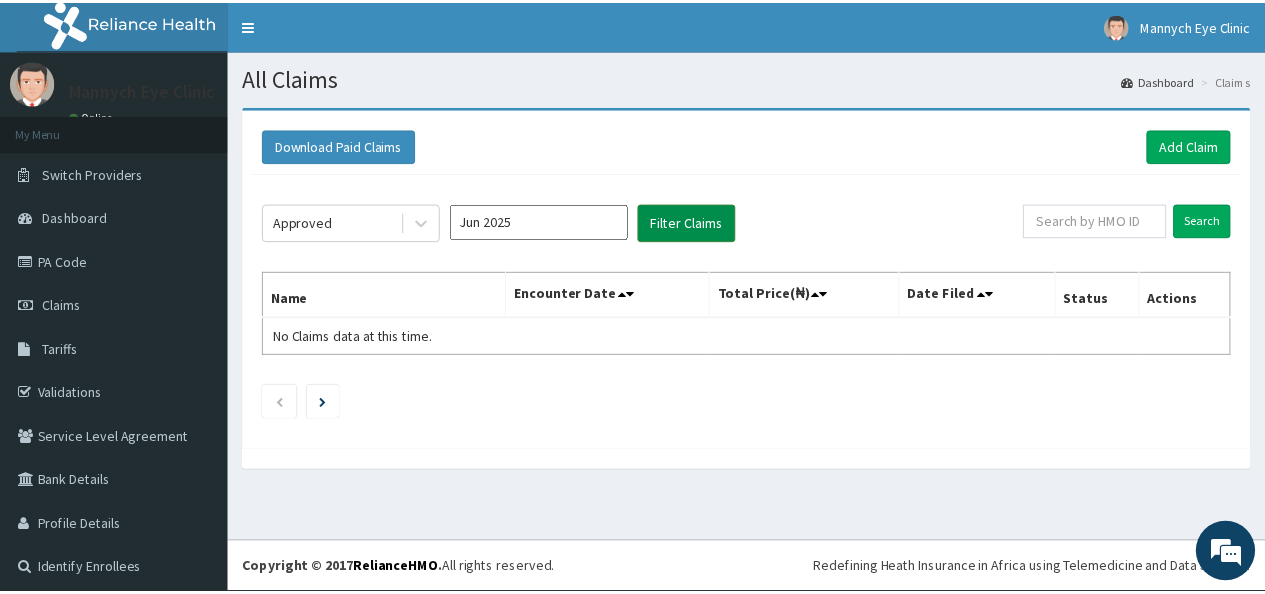 scroll, scrollTop: 0, scrollLeft: 0, axis: both 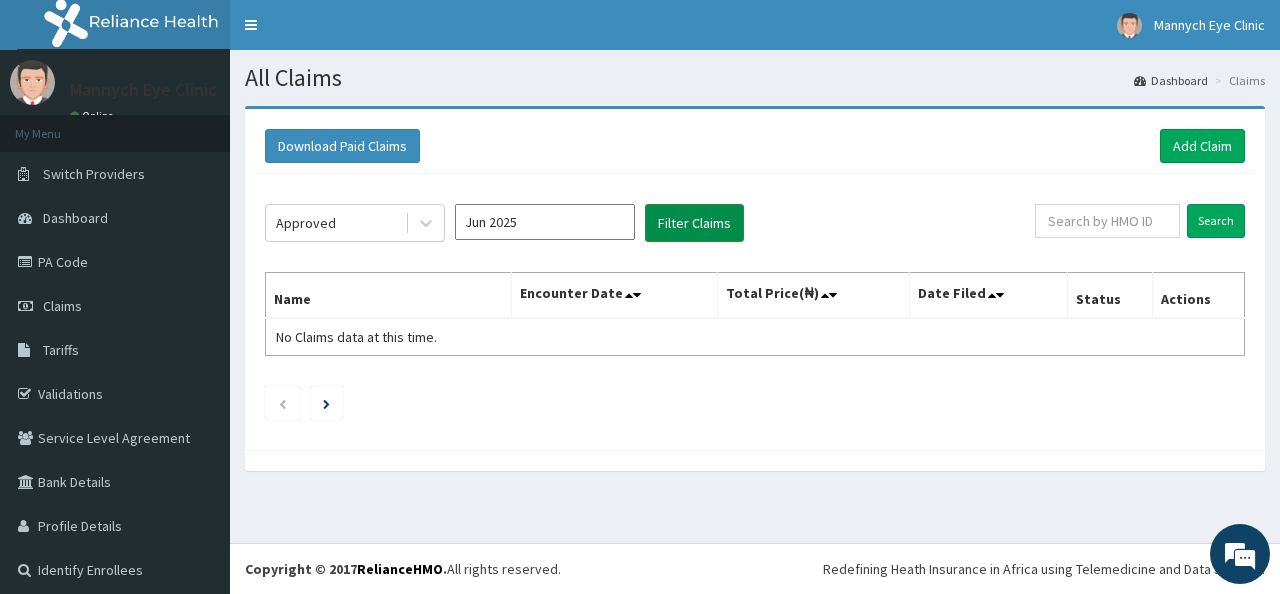 click on "Filter Claims" at bounding box center (694, 223) 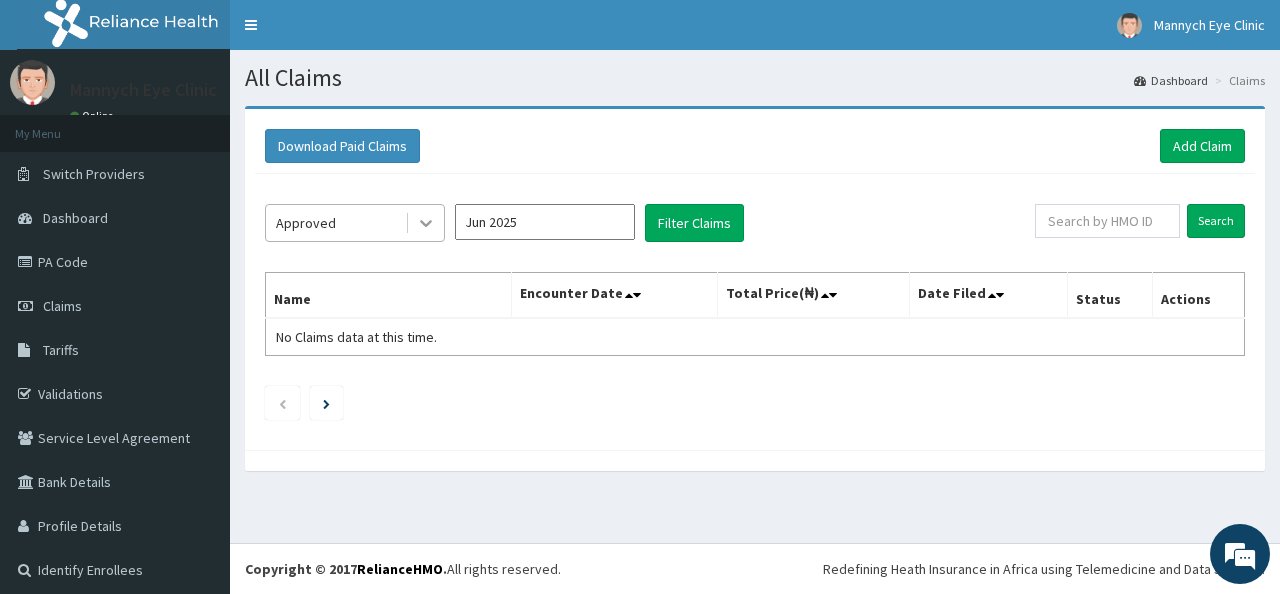 click 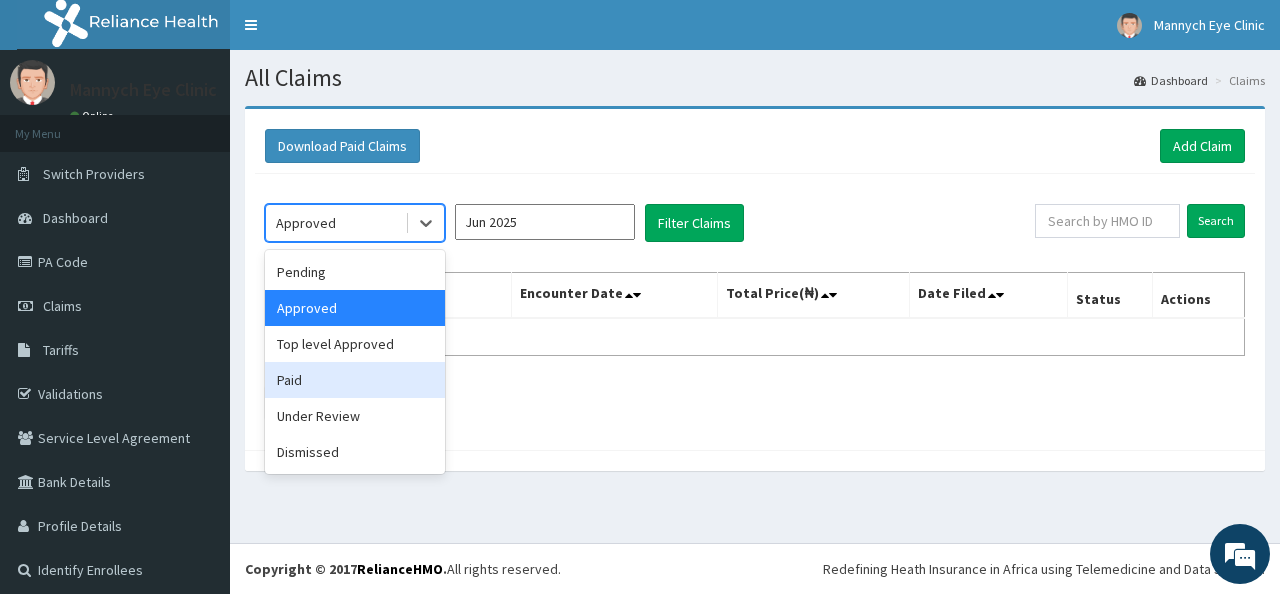 click on "Paid" at bounding box center (355, 380) 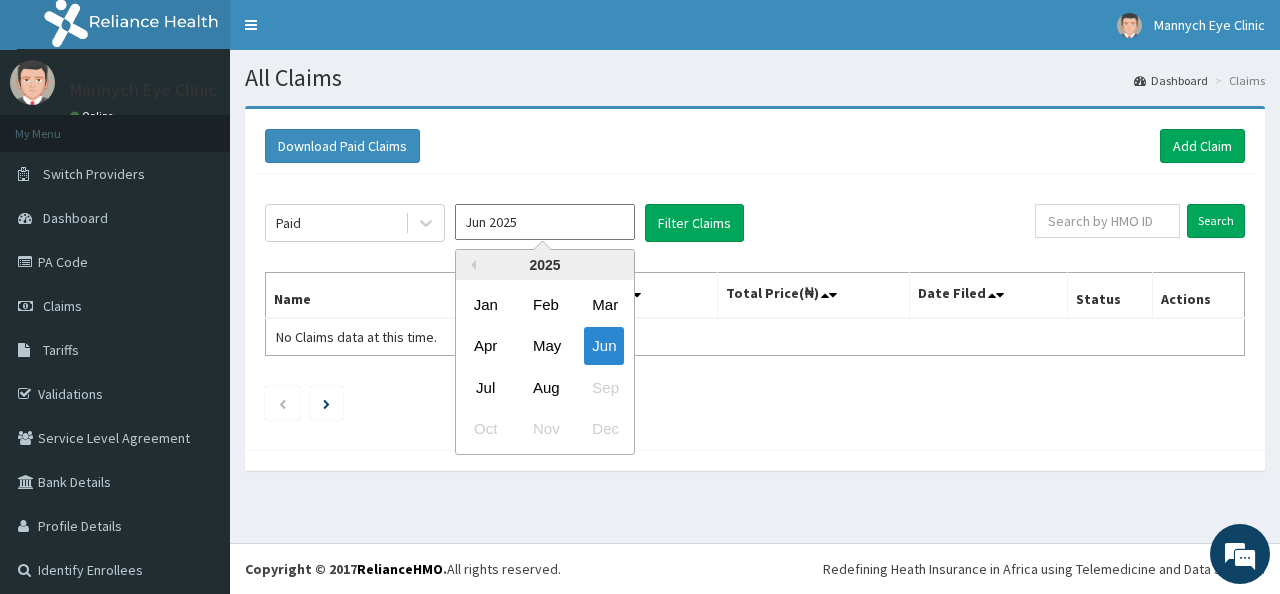 click on "Jun 2025" at bounding box center (545, 222) 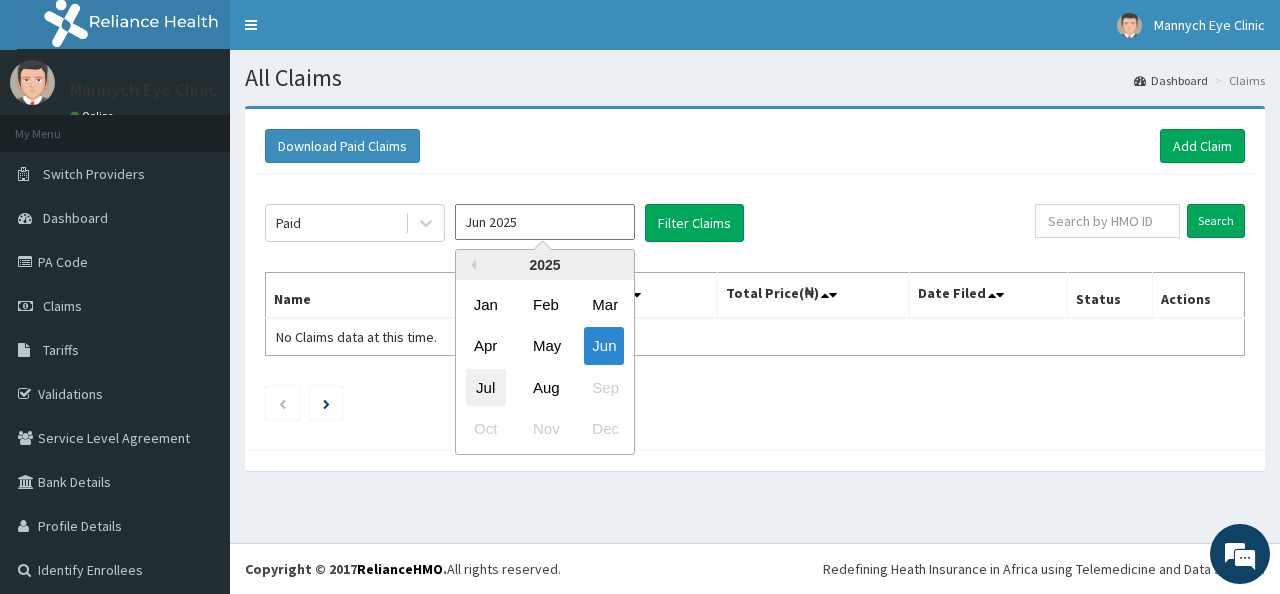 click on "Jul" at bounding box center (486, 387) 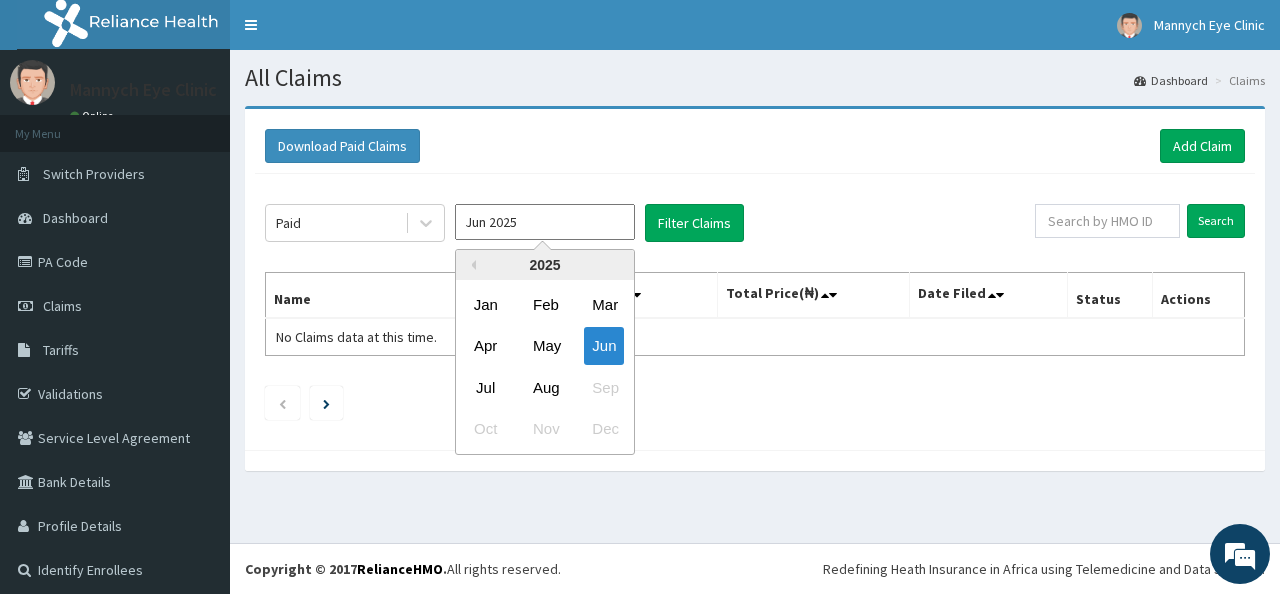 type on "Jul 2025" 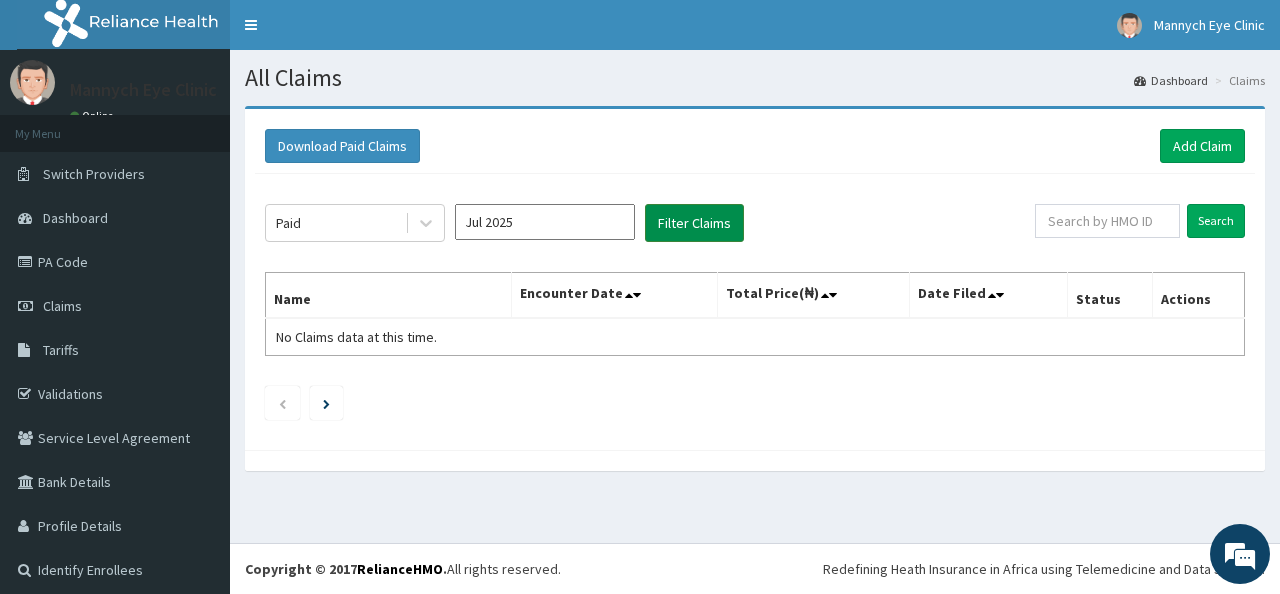 click on "Filter Claims" at bounding box center [694, 223] 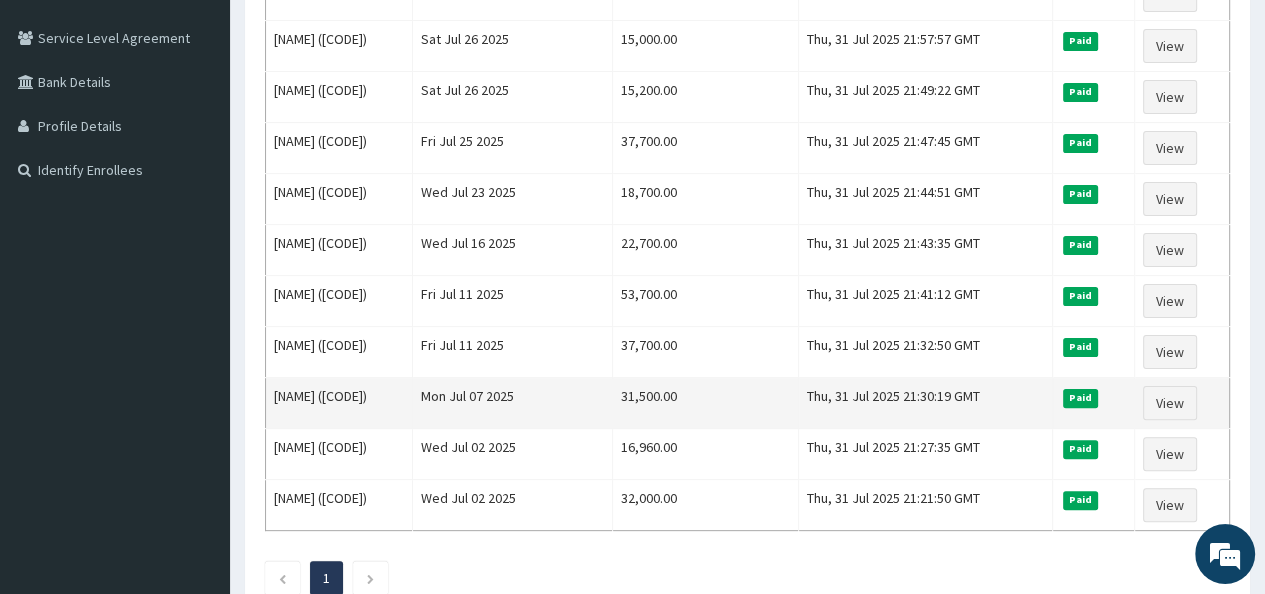 scroll, scrollTop: 500, scrollLeft: 0, axis: vertical 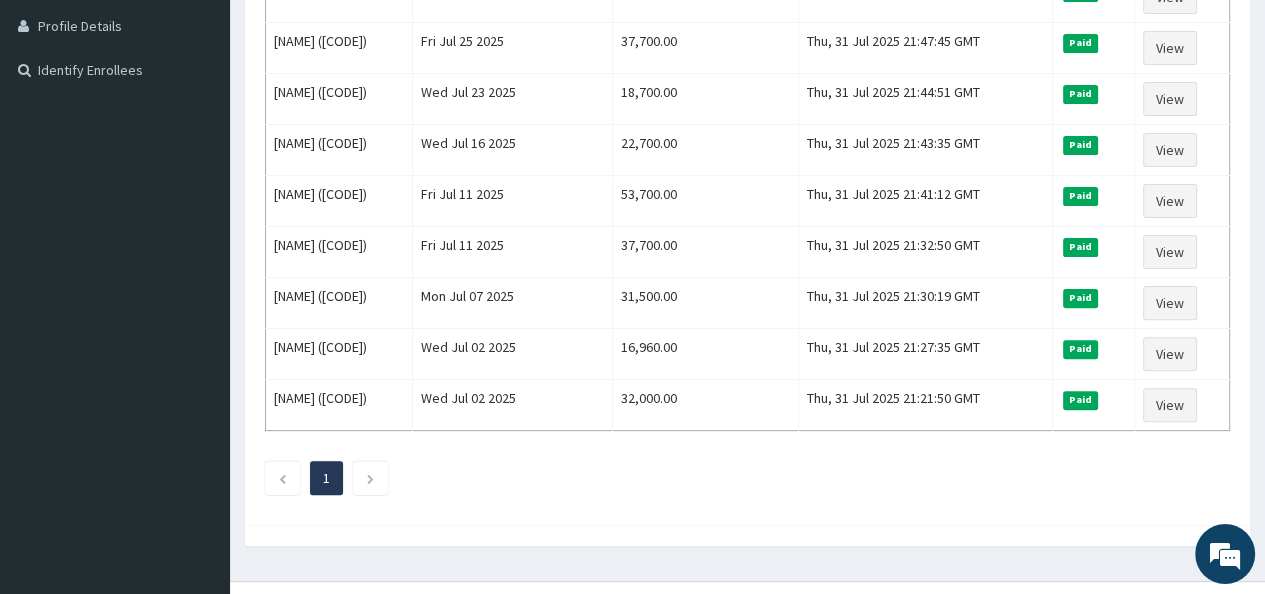 click on "Download Paid Claims Add Claim × Note you can only download claims within a maximum of 1 year and the dates will auto-adjust when you select range that is greater than 1 year From 02-05-2025 To 02-08-2025 Close Download Paid Jul 2025 Filter Claims Search Name Encounter Date Total Price(₦) Date Filed Status Actions Mary Isreal (AVL/10237/B) Thu Jul 31 2025 22,700.00 Thu, 31 Jul 2025 22:13:26 GMT Paid View Micheal Udoh Utitofon (AVL/10237/A) Thu Jul 31 2025 35,200.00 Thu, 31 Jul 2025 22:12:04 GMT Paid View  Roheemot Ayinke  Iposu (PEP/10243/A) Sat Jul 26 2025 15,000.00 Thu, 31 Jul 2025 21:57:57 GMT Paid View ABDUL -AZEEZ IPOSU (PEP/10175/A) Sat Jul 26 2025 15,200.00 Thu, 31 Jul 2025 21:49:22 GMT Paid View OLADEJI OMONIJO (QTT/10069/A) Fri Jul 25 2025 37,700.00 Thu, 31 Jul 2025 21:47:45 GMT Paid View Umoh Andino Edet (AIL/10092/A) Wed Jul 23 2025 18,700.00 Thu, 31 Jul 2025 21:44:51 GMT Paid View Lawal Ibrahim (CPS/10211/A) Wed Jul 16 2025 22,700.00 Thu, 31 Jul 2025 21:43:35 GMT Paid View Fri Jul 11 2025 Paid" at bounding box center (747, 67) 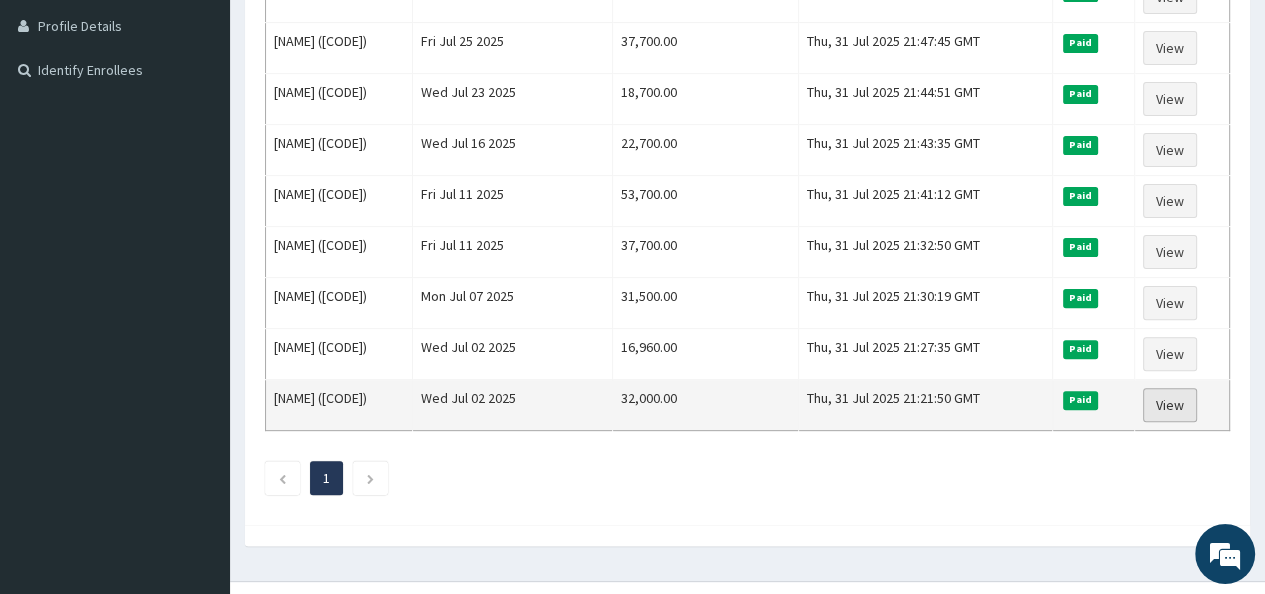 click on "View" at bounding box center (1170, 405) 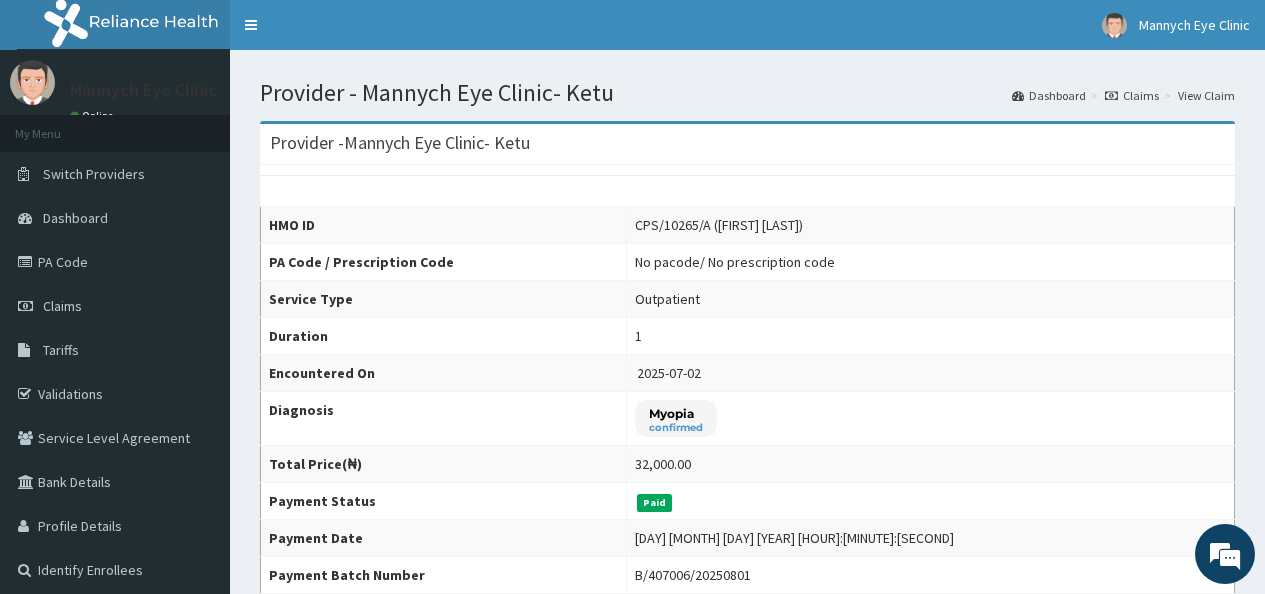 scroll, scrollTop: 68, scrollLeft: 0, axis: vertical 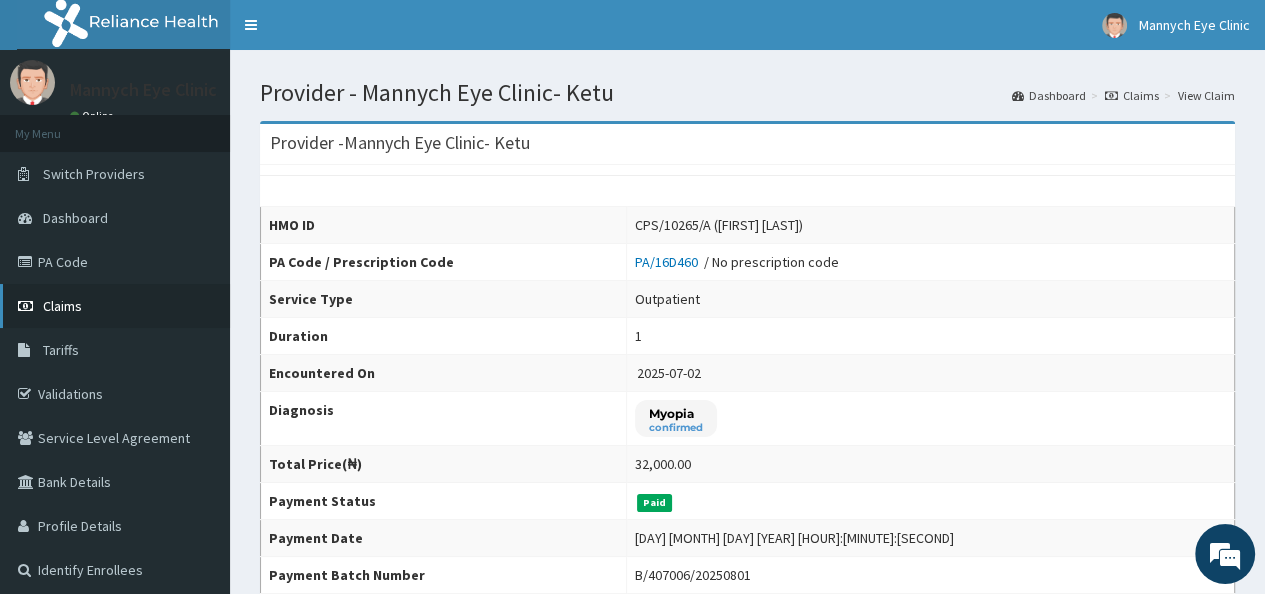 click on "Claims" at bounding box center [62, 306] 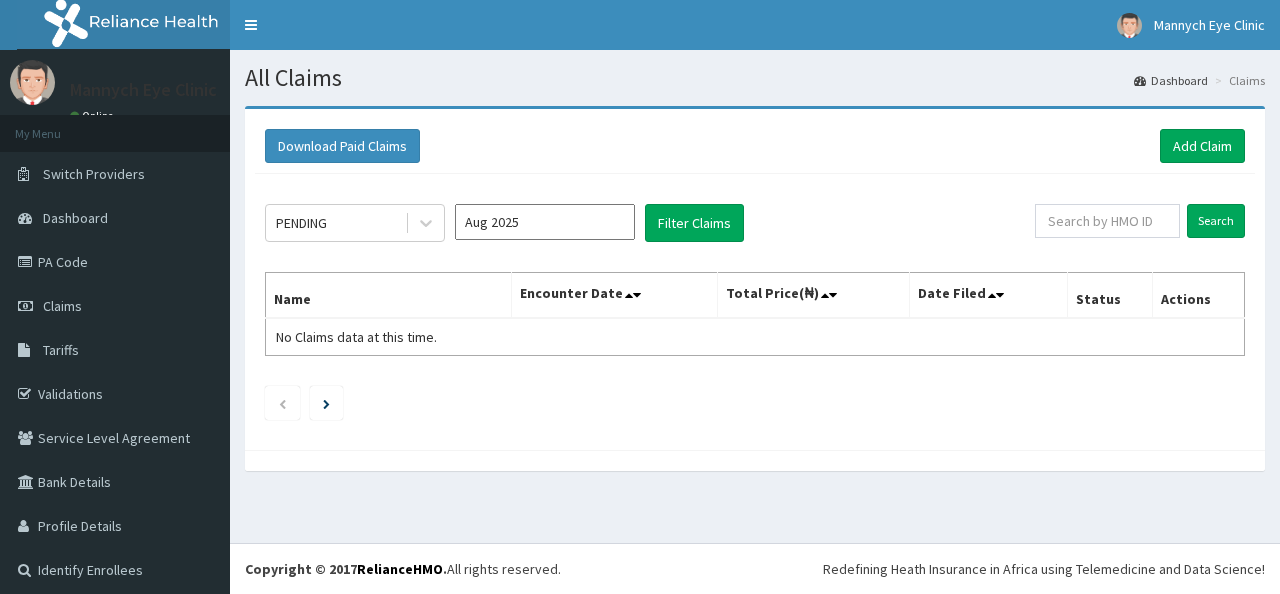 scroll, scrollTop: 0, scrollLeft: 0, axis: both 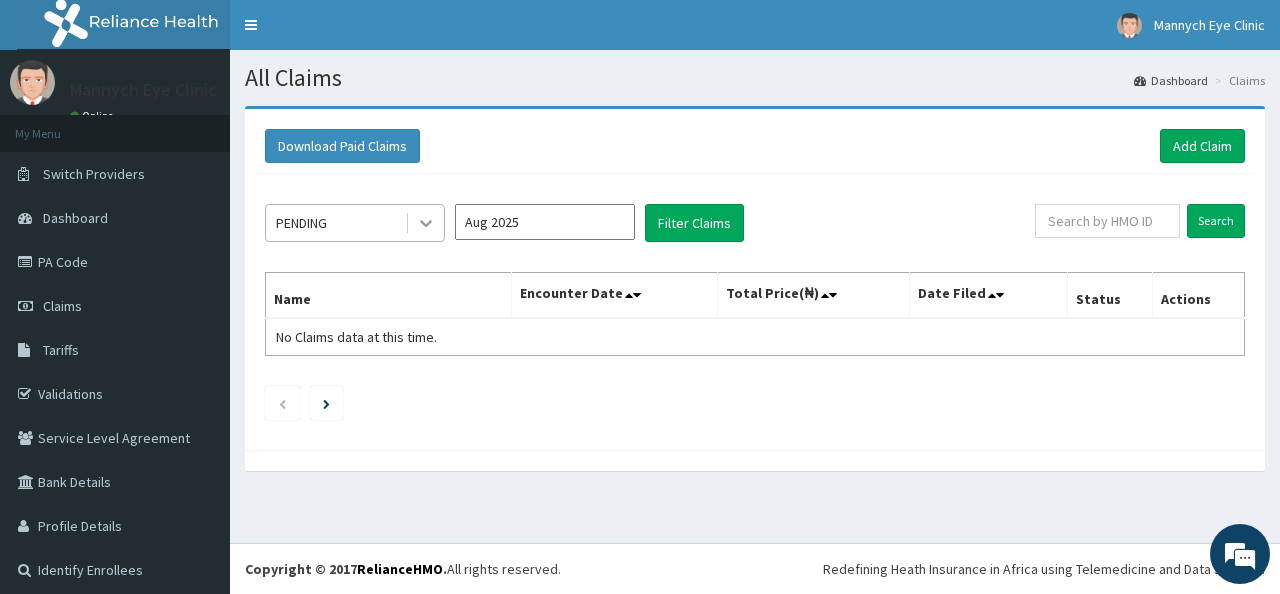 click 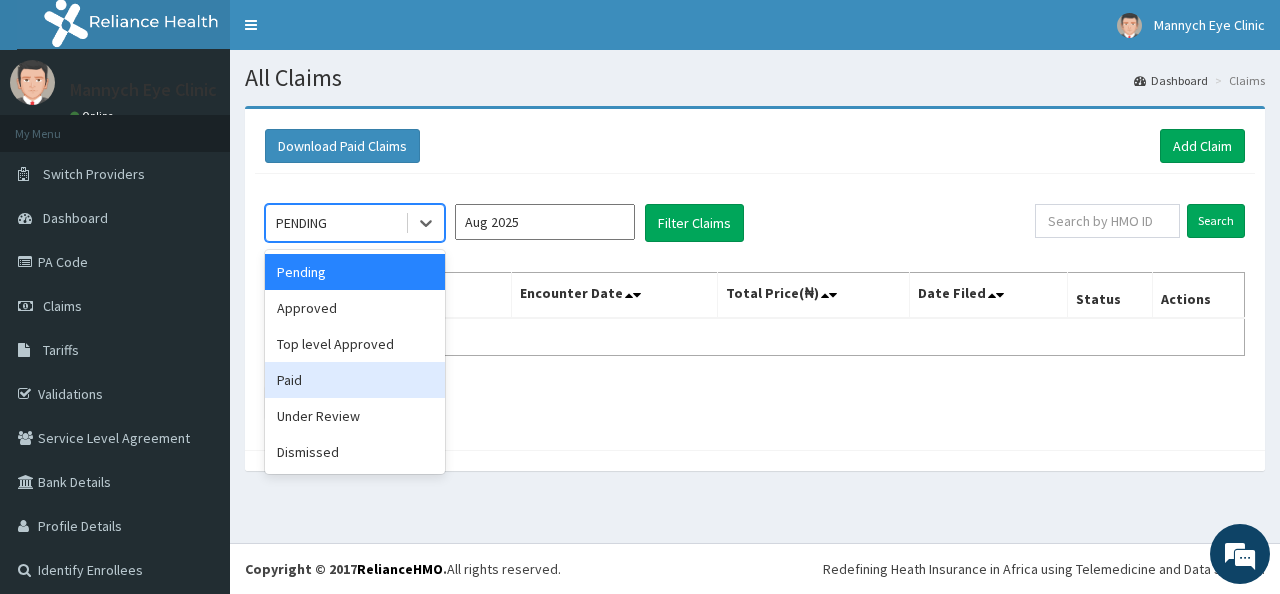 click on "Paid" at bounding box center (355, 380) 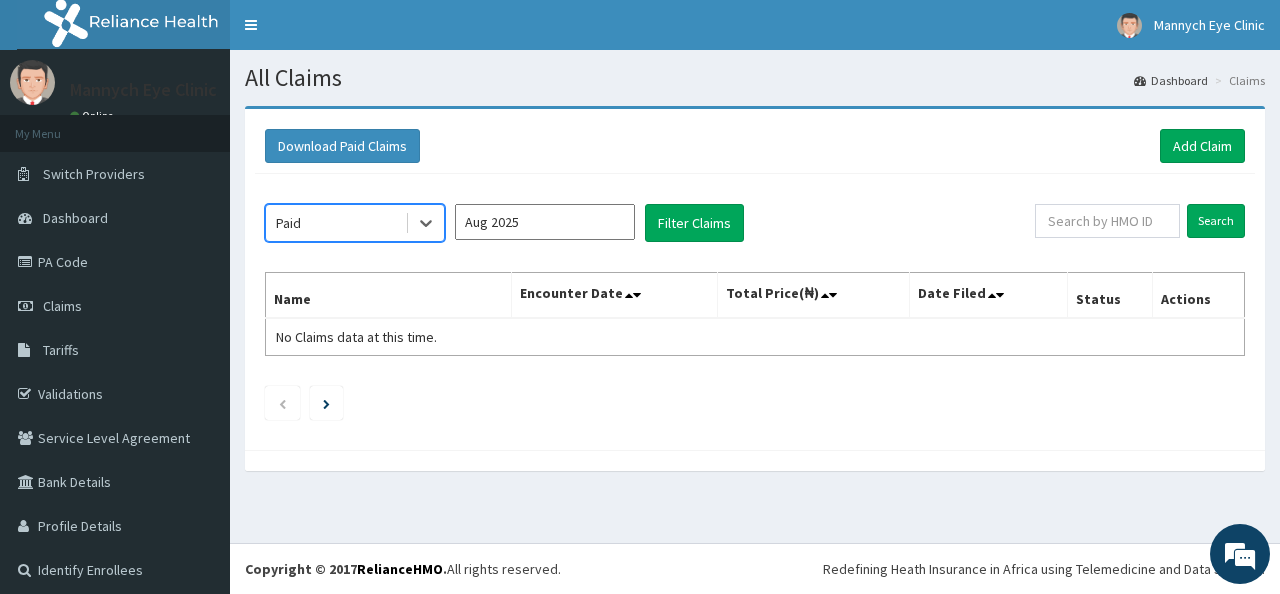 click on "Aug 2025" at bounding box center (545, 222) 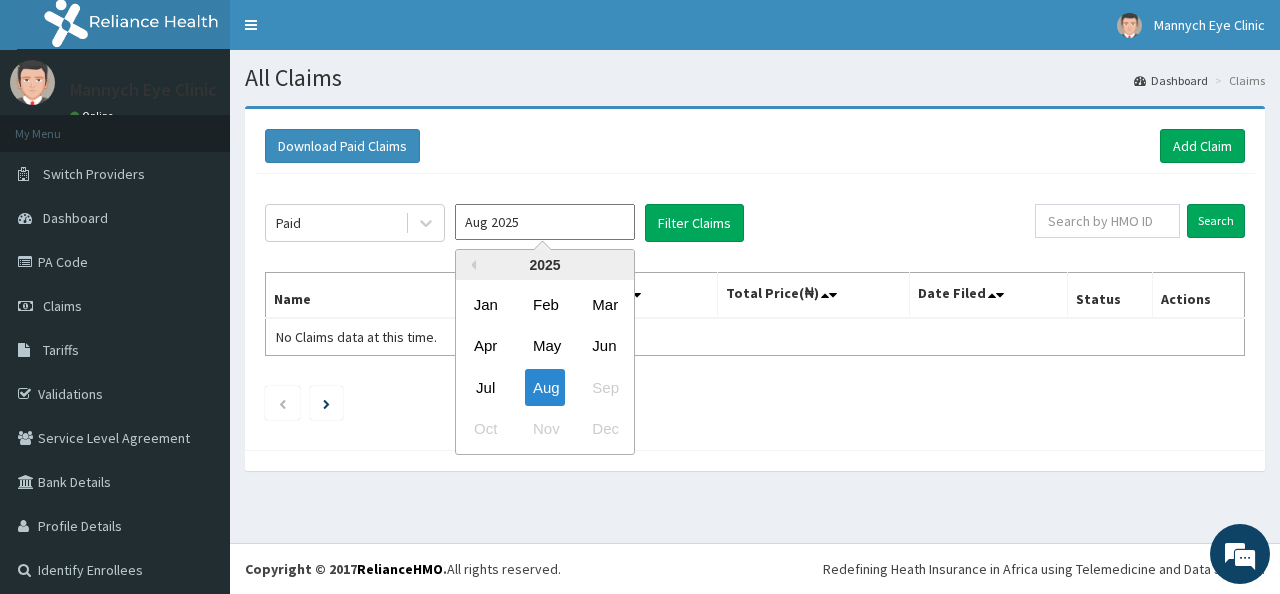 click on "Jul" at bounding box center (486, 387) 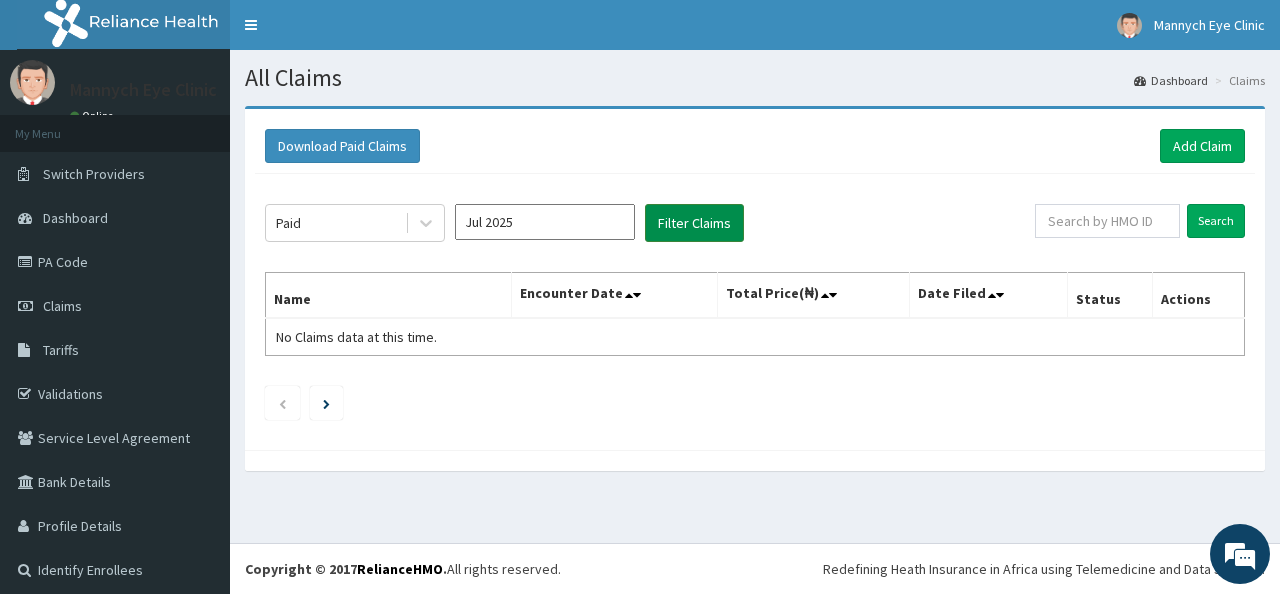 click on "Filter Claims" at bounding box center (694, 223) 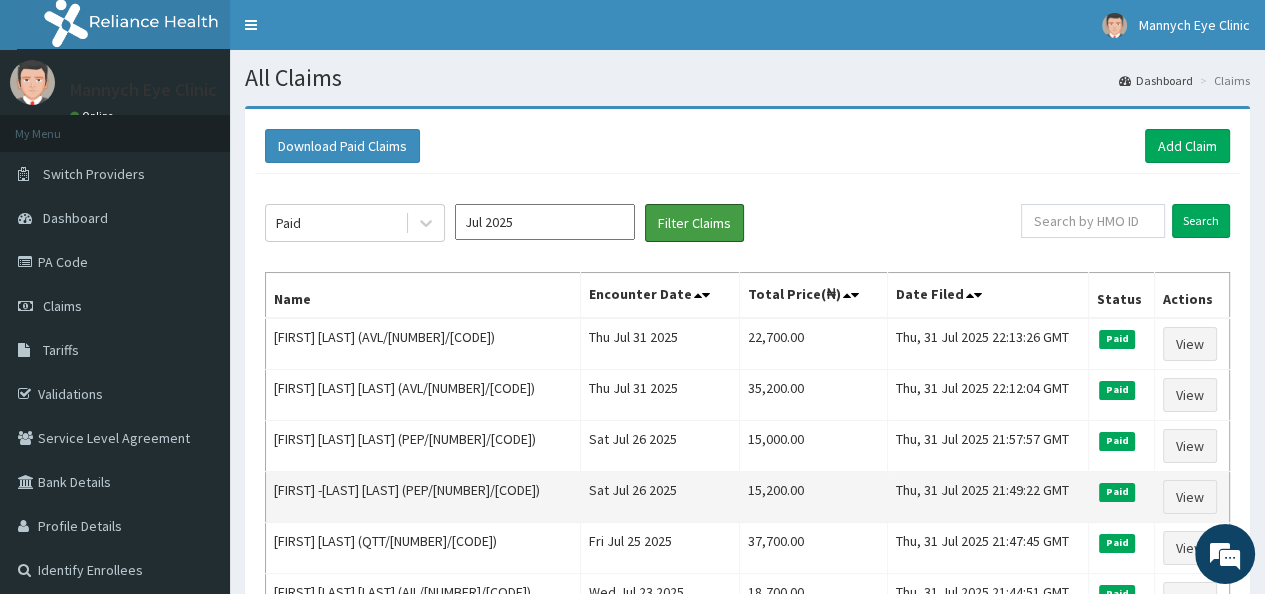 scroll, scrollTop: 0, scrollLeft: 0, axis: both 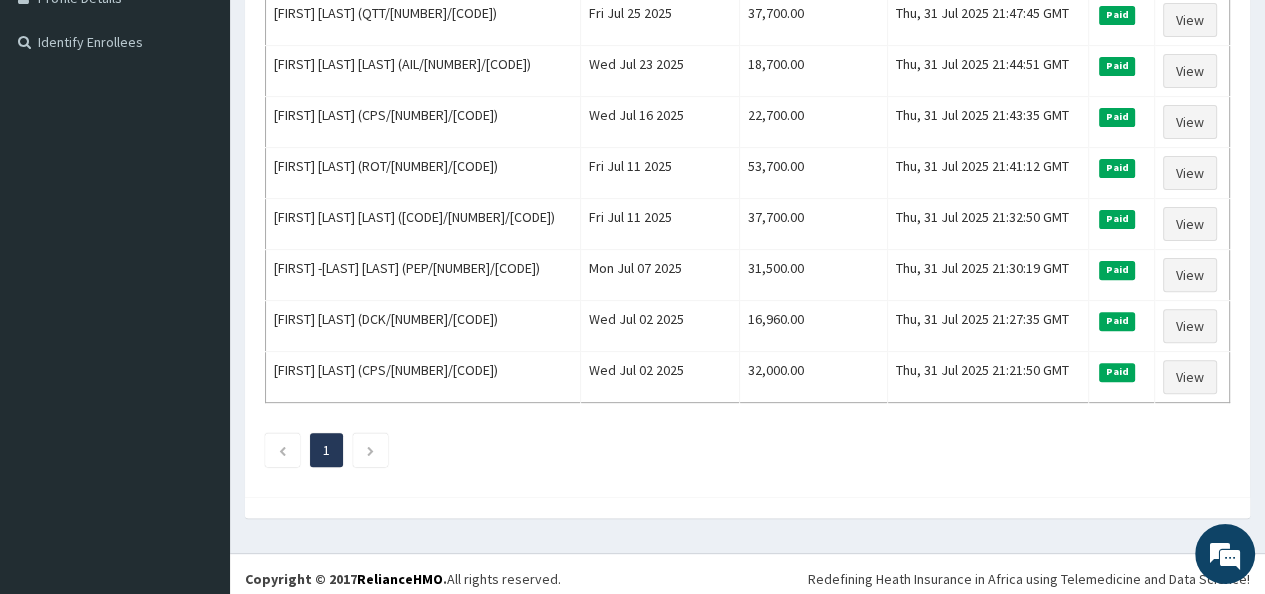 click on "Paid Jul 2025 Filter Claims Search Name Encounter Date Total Price(₦) Date Filed Status Actions Mary Isreal (AVL/10237/B) Thu Jul 31 2025 22,700.00 Thu, 31 Jul 2025 22:13:26 GMT Paid View Micheal Udoh Utitofon (AVL/10237/A) Thu Jul 31 2025 35,200.00 Thu, 31 Jul 2025 22:12:04 GMT Paid View  Roheemot Ayinke  Iposu (PEP/10243/A) Sat Jul 26 2025 15,000.00 Thu, 31 Jul 2025 21:57:57 GMT Paid View ABDUL -AZEEZ IPOSU (PEP/10175/A) Sat Jul 26 2025 15,200.00 Thu, 31 Jul 2025 21:49:22 GMT Paid View OLADEJI OMONIJO (QTT/10069/A) Fri Jul 25 2025 37,700.00 Thu, 31 Jul 2025 21:47:45 GMT Paid View Umoh Andino Edet (AIL/10092/A) Wed Jul 23 2025 18,700.00 Thu, 31 Jul 2025 21:44:51 GMT Paid View Lawal Ibrahim (CPS/10211/A) Wed Jul 16 2025 22,700.00 Thu, 31 Jul 2025 21:43:35 GMT Paid View AJAYI  TAIWO (ROT/10002/A) Fri Jul 11 2025 53,700.00 Thu, 31 Jul 2025 21:41:12 GMT Paid View NICHOLAS NNAMDI NNAMDI (TnP/10002/A) Fri Jul 11 2025 37,700.00 Thu, 31 Jul 2025 21:32:50 GMT Paid View ABDUL -AZEEZ IPOSU (PEP/10175/A) 31,500.00 1" 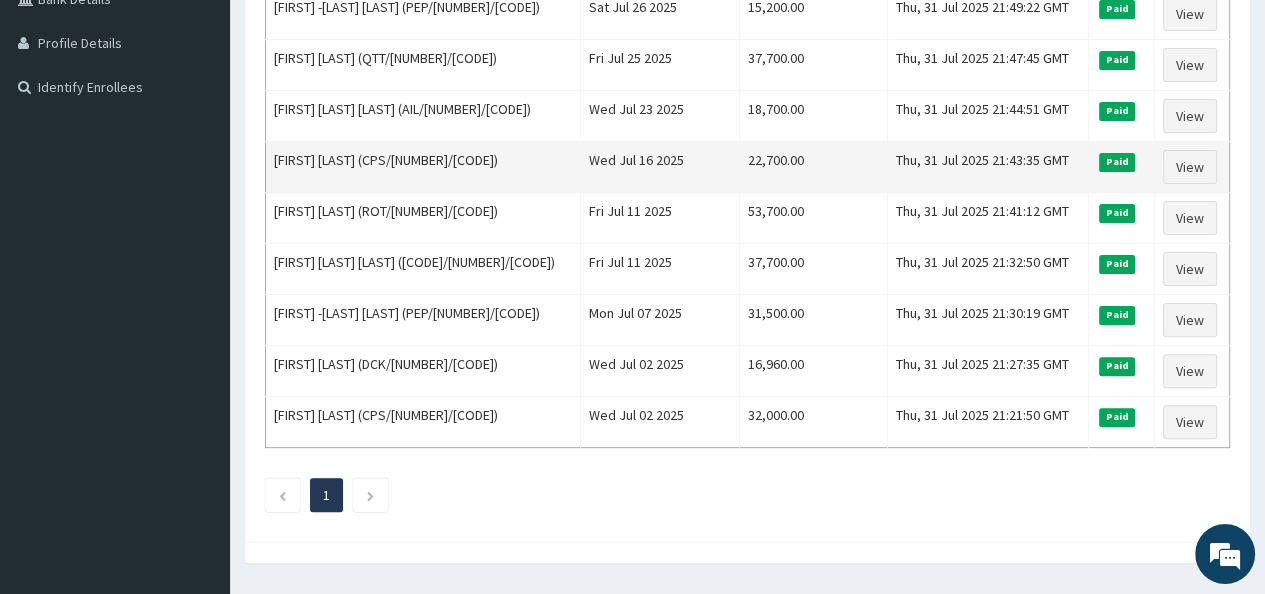 scroll, scrollTop: 528, scrollLeft: 0, axis: vertical 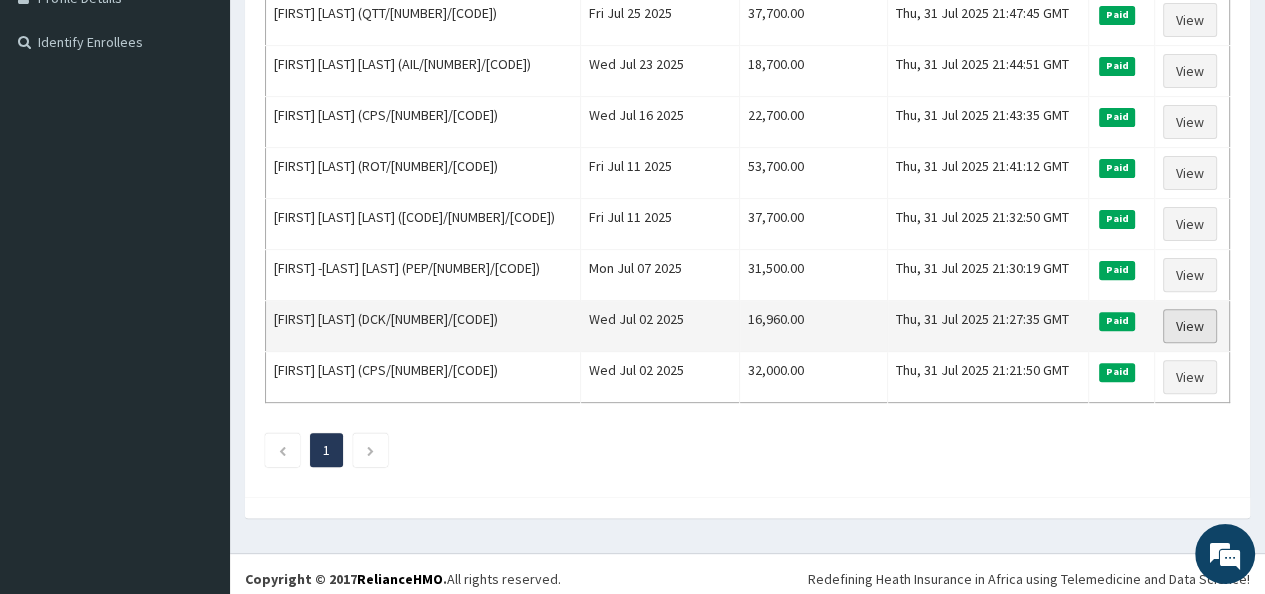 click on "View" at bounding box center [1190, 326] 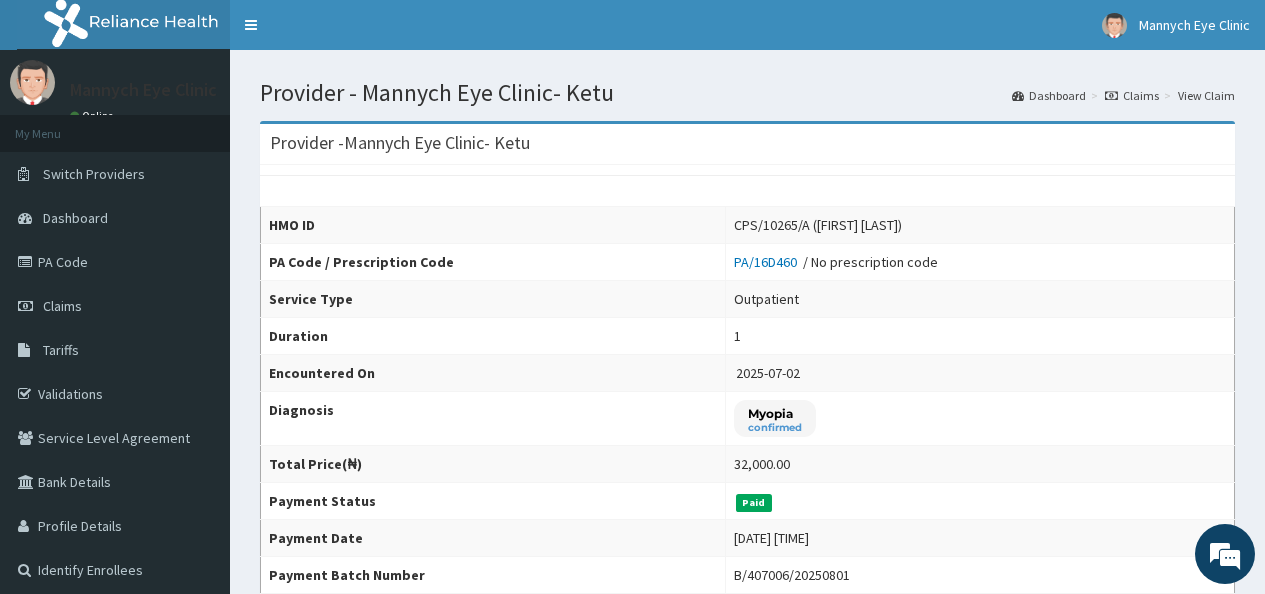 scroll, scrollTop: 0, scrollLeft: 0, axis: both 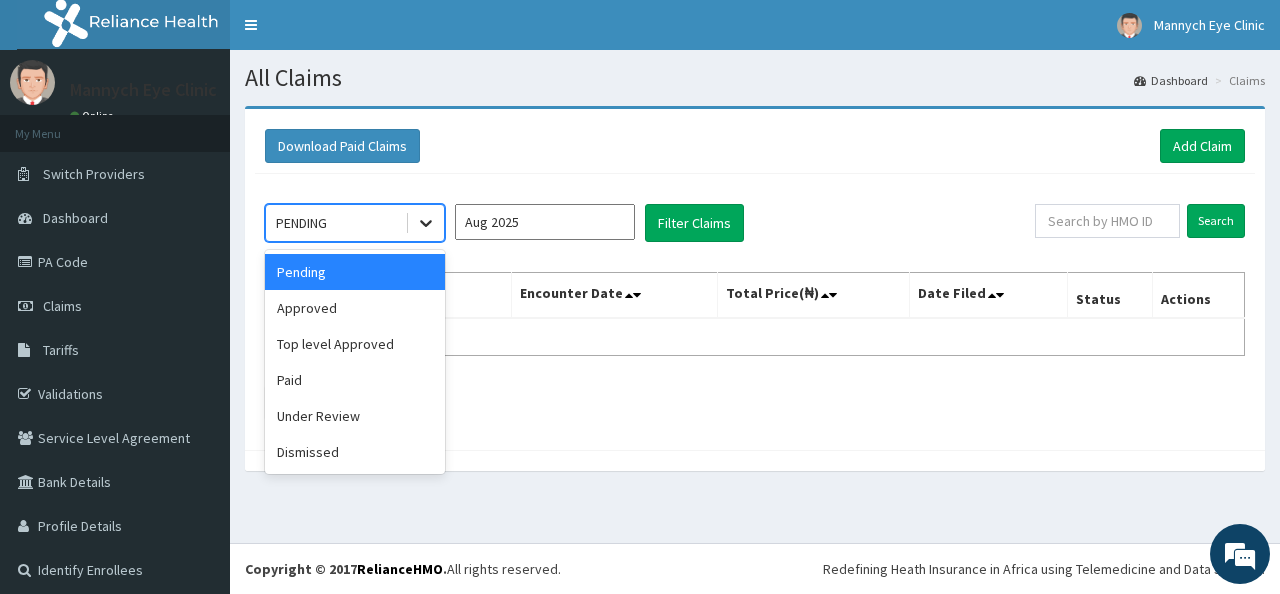 click 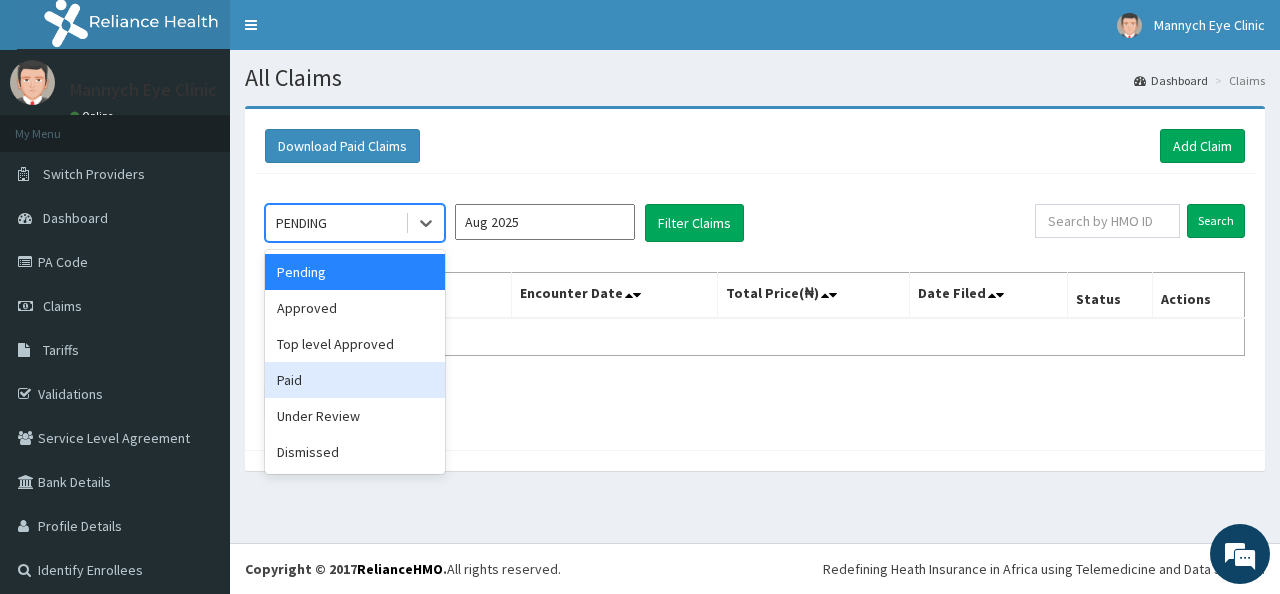 click on "Paid" at bounding box center [355, 380] 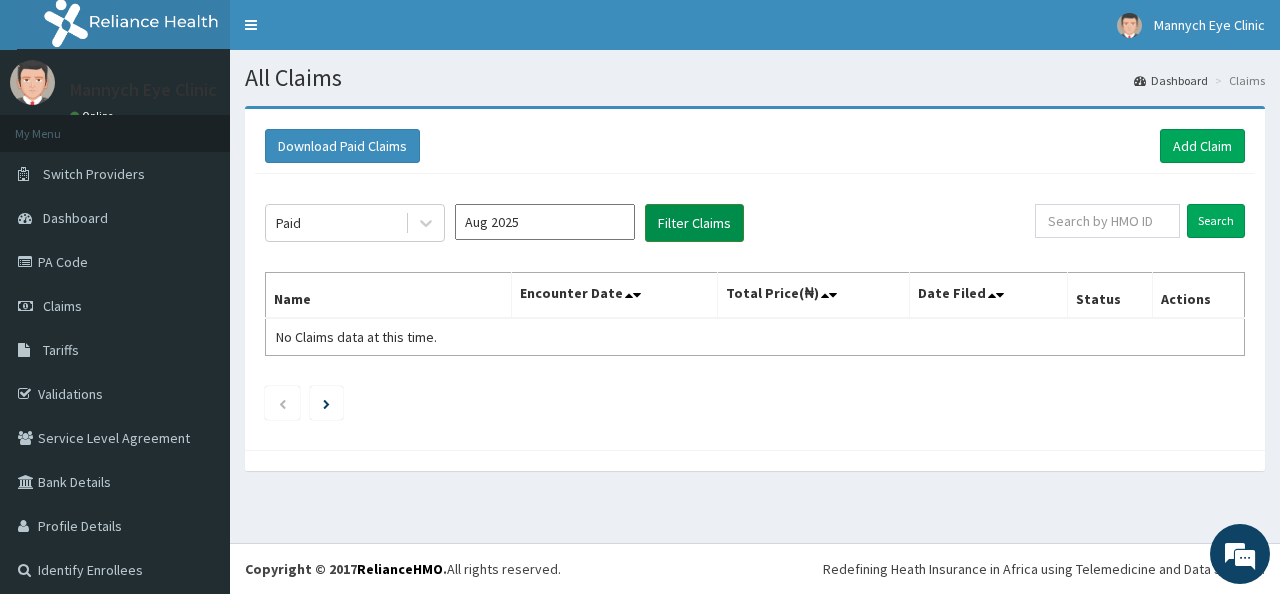 drag, startPoint x: 677, startPoint y: 219, endPoint x: 664, endPoint y: 218, distance: 13.038404 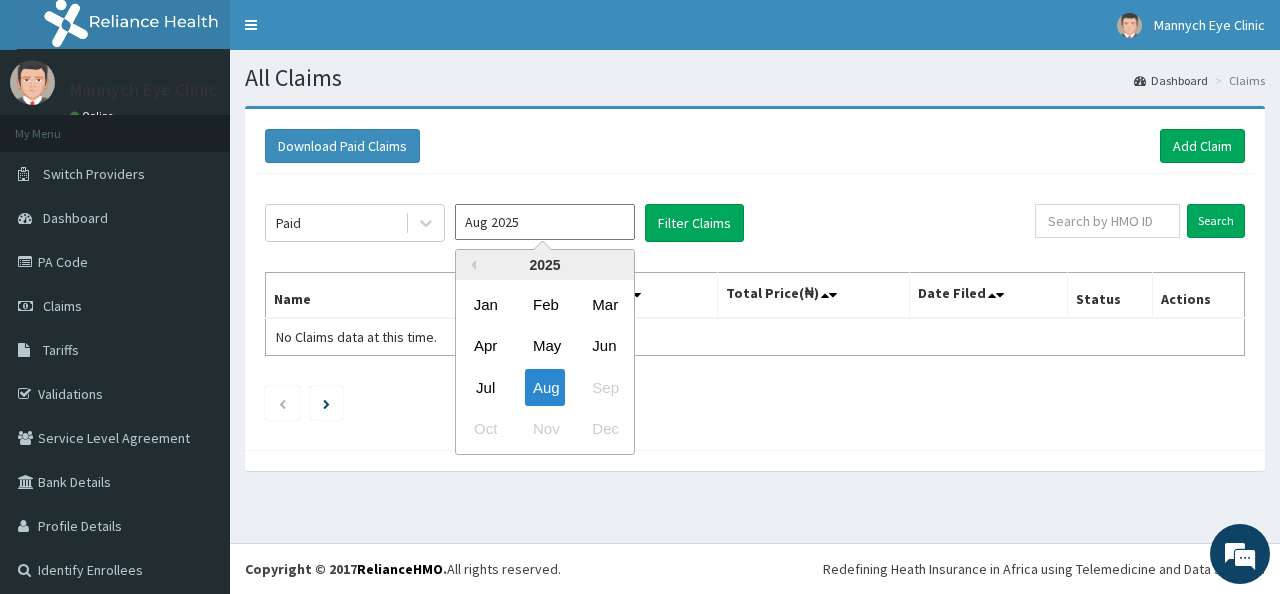 click on "Aug 2025" at bounding box center [545, 222] 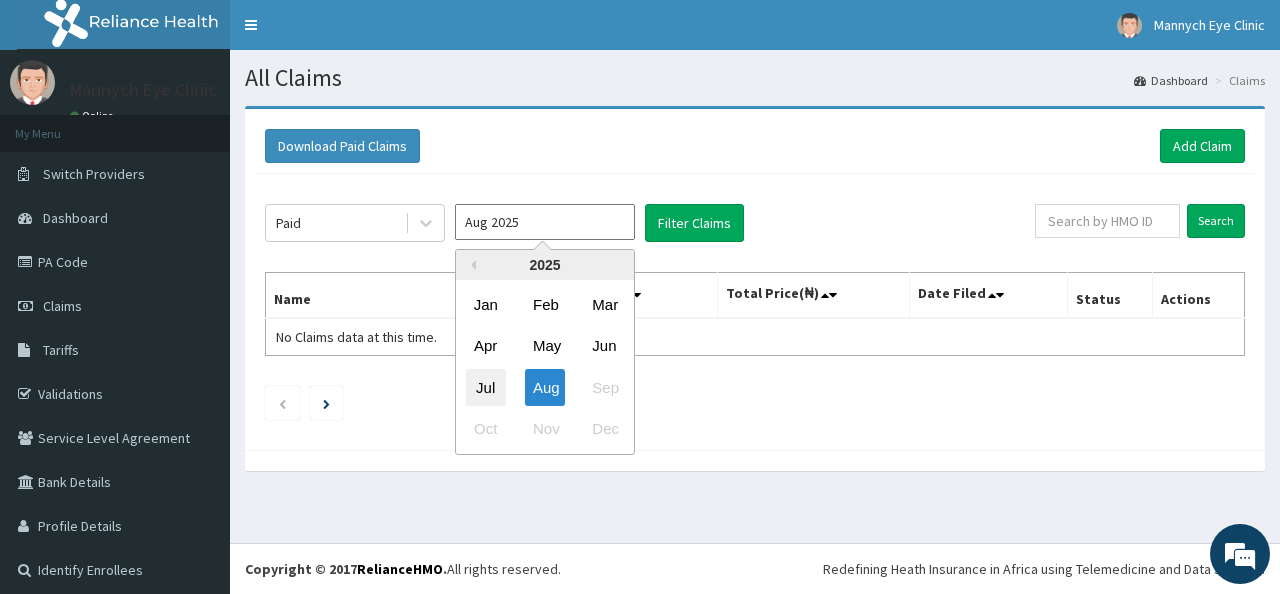 click on "Jul" at bounding box center (486, 387) 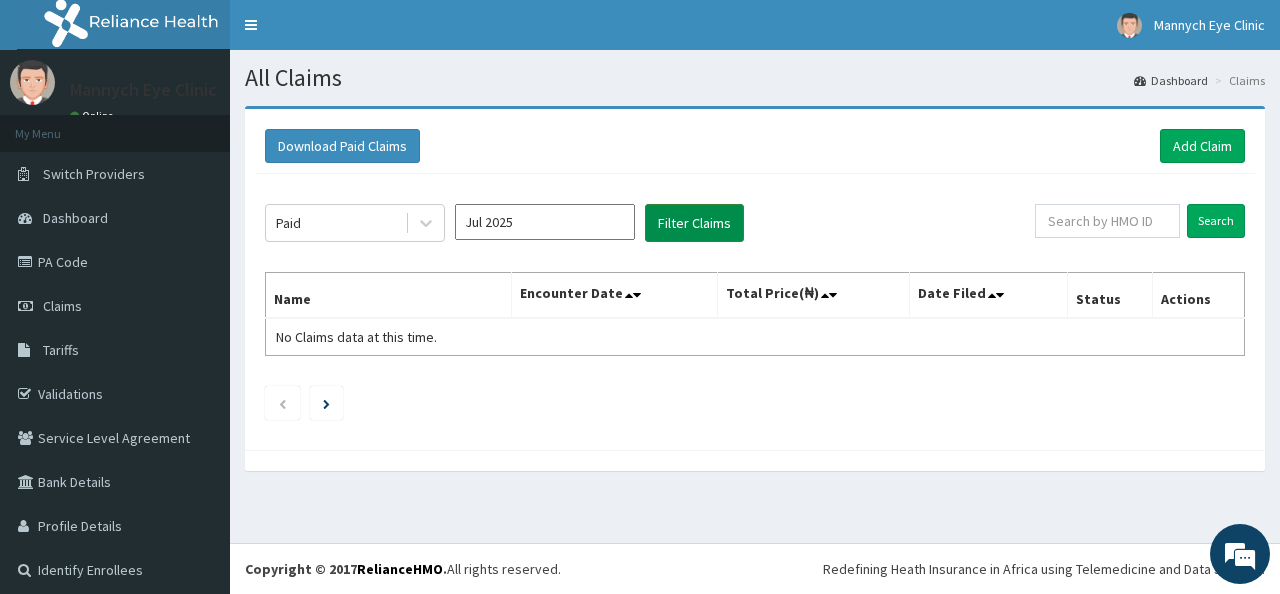 click on "Filter Claims" at bounding box center (694, 223) 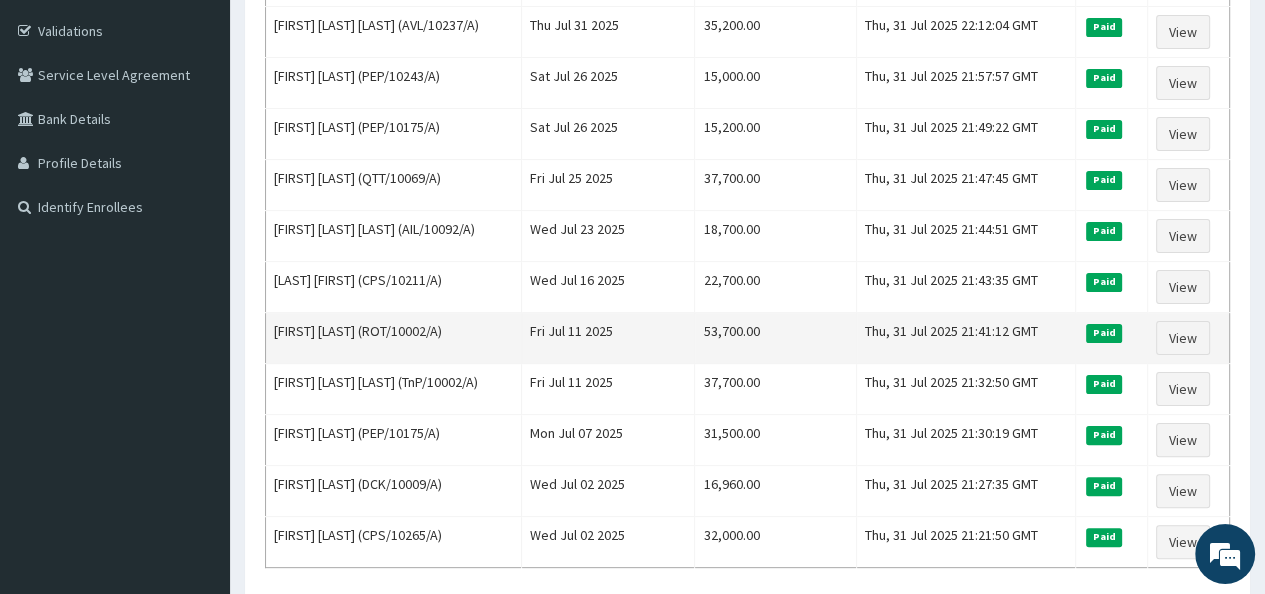 scroll, scrollTop: 400, scrollLeft: 0, axis: vertical 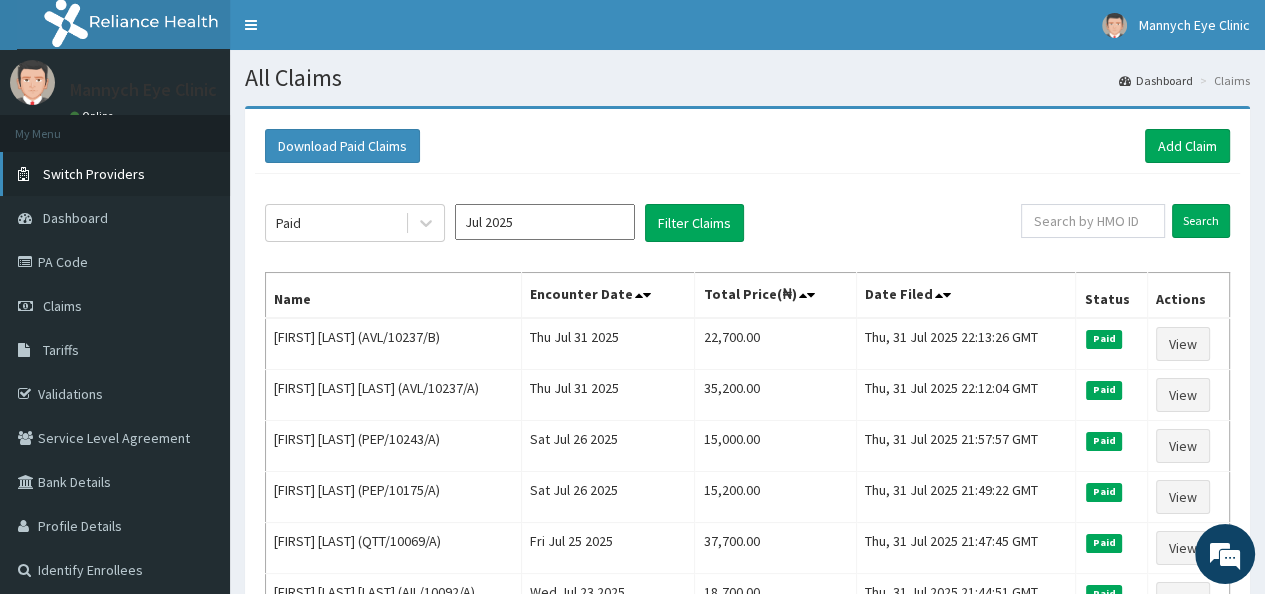 click on "Switch Providers" at bounding box center (94, 174) 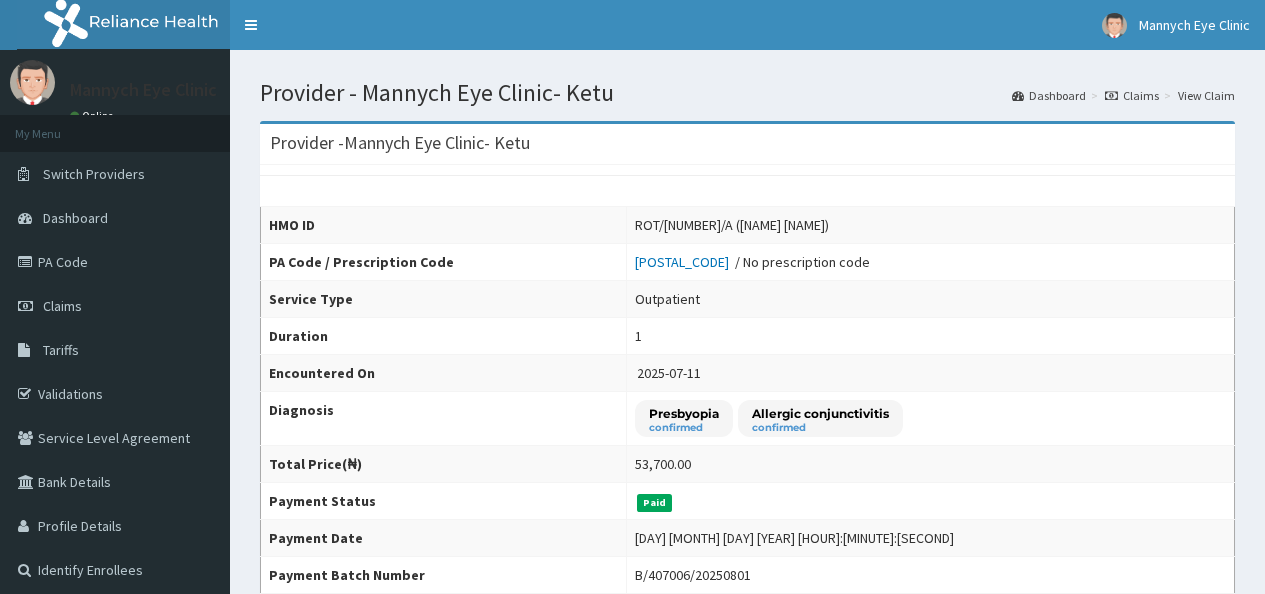 scroll, scrollTop: 0, scrollLeft: 0, axis: both 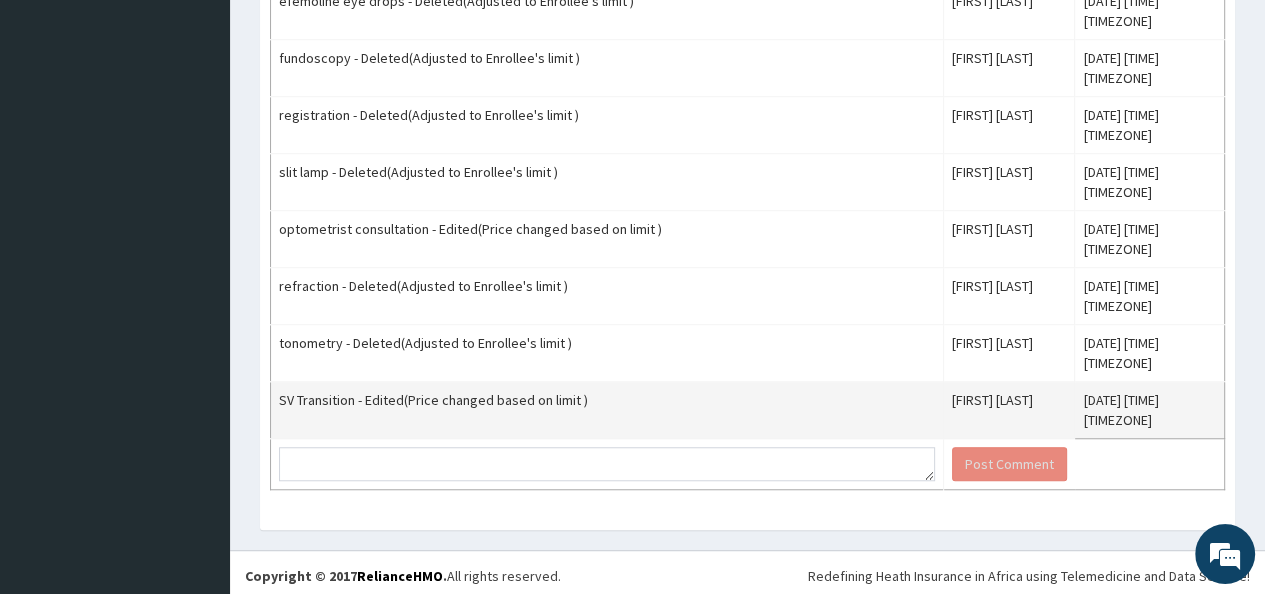 click on "[FIRST] [LAST]" at bounding box center (1009, 410) 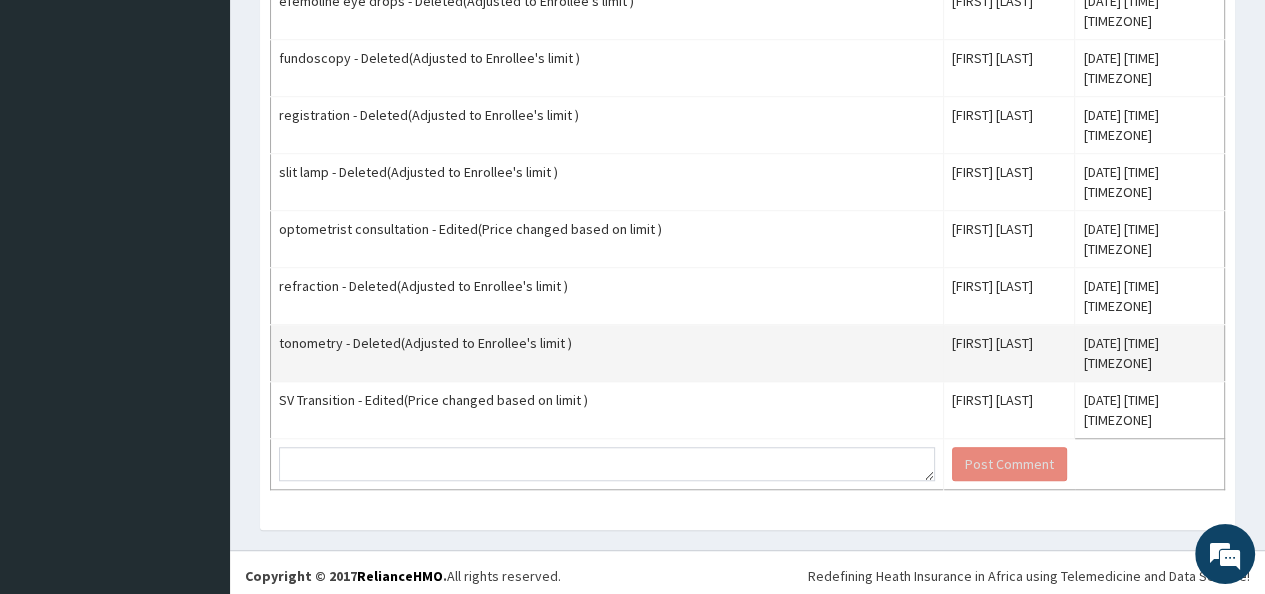 click on "[FIRST] [LAST]" at bounding box center (1009, 353) 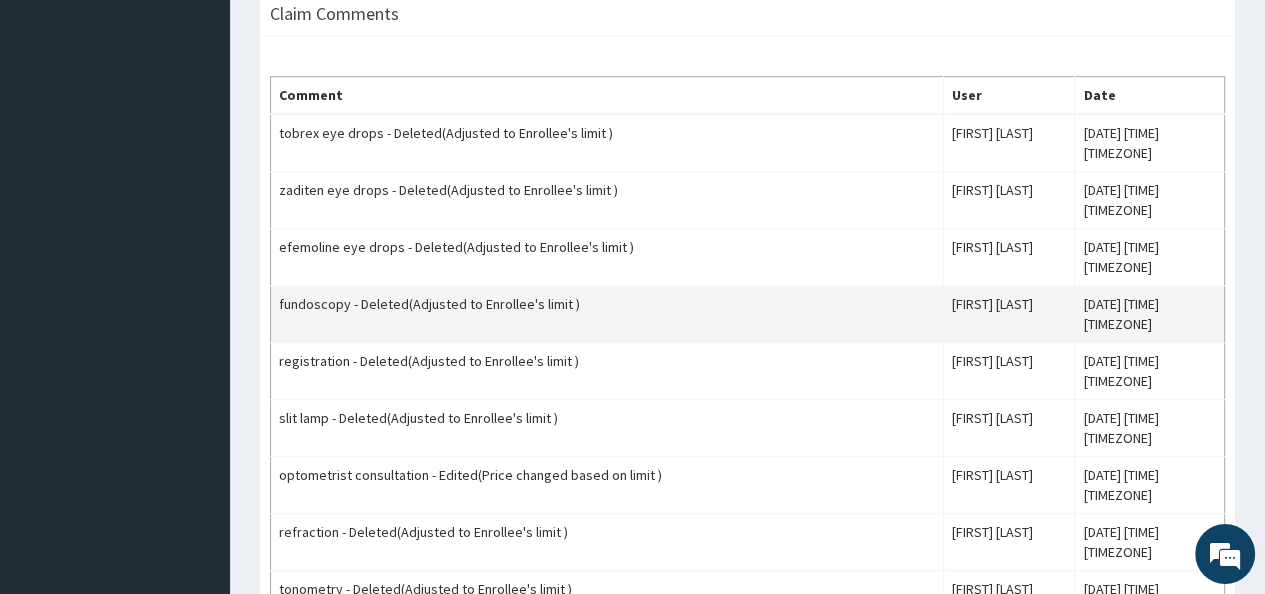 scroll, scrollTop: 1026, scrollLeft: 0, axis: vertical 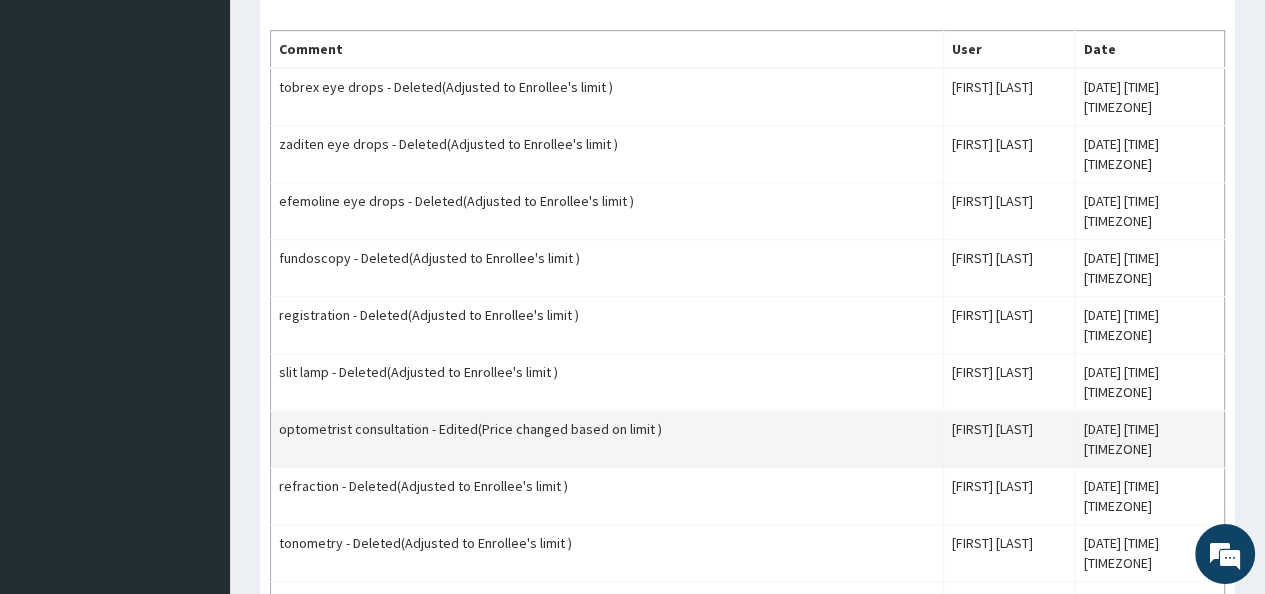 click on "optometrist consultation - Edited(Price changed based on limit )" at bounding box center (607, 439) 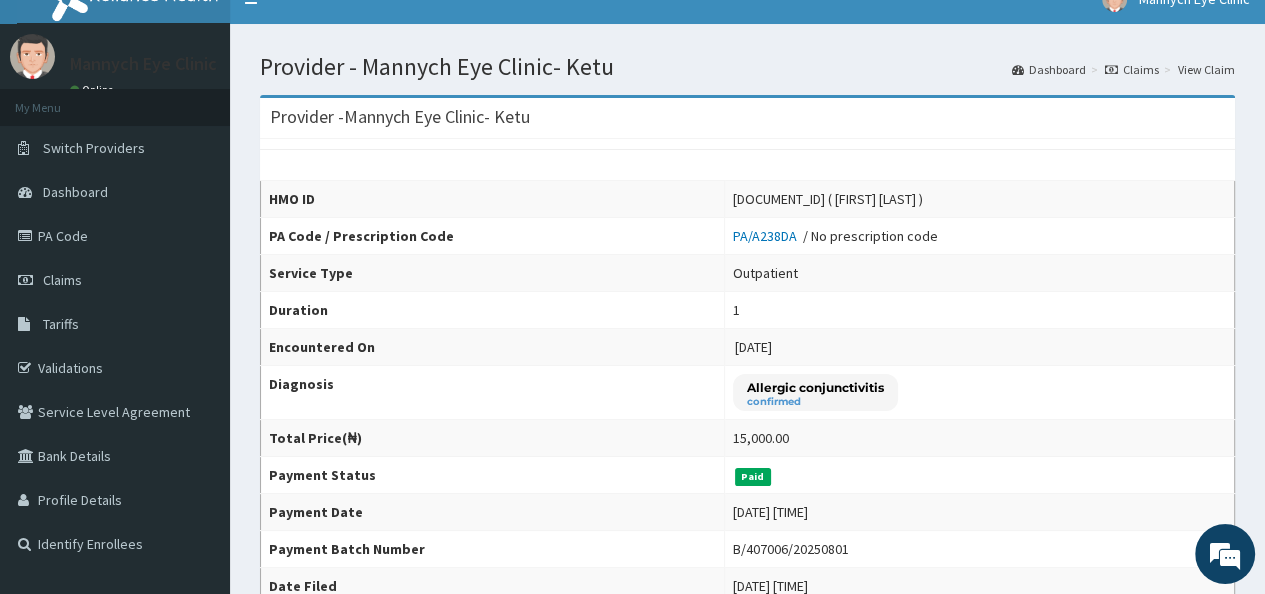 scroll, scrollTop: 0, scrollLeft: 0, axis: both 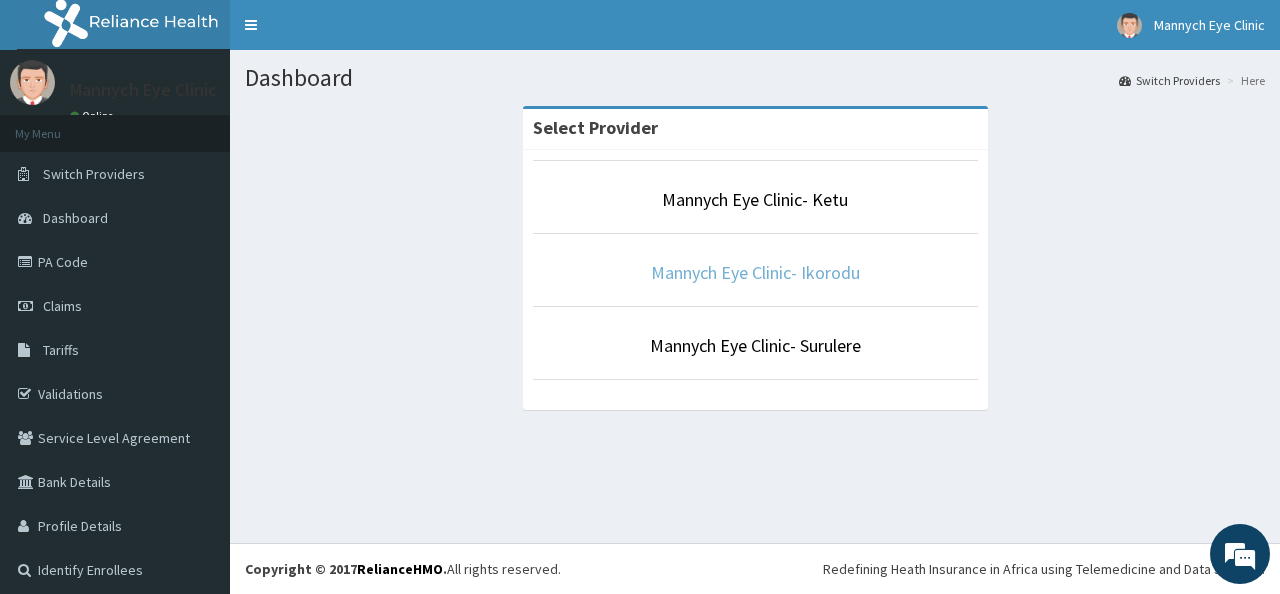 click on "Mannych Eye Clinic- Ikorodu" at bounding box center [755, 272] 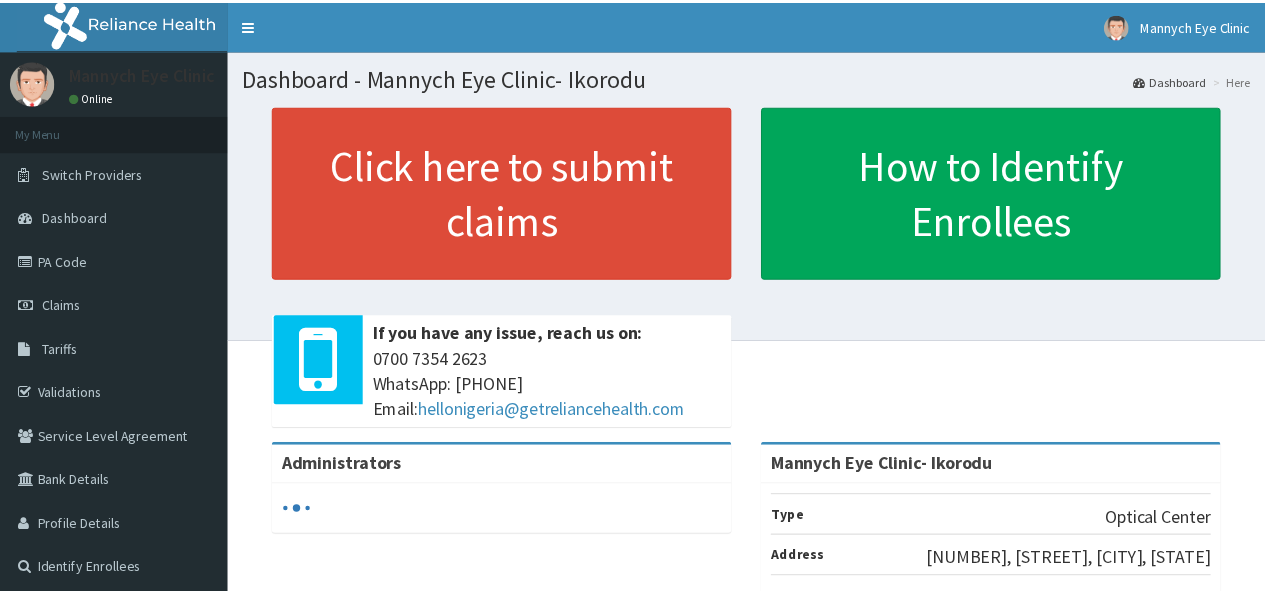 scroll, scrollTop: 0, scrollLeft: 0, axis: both 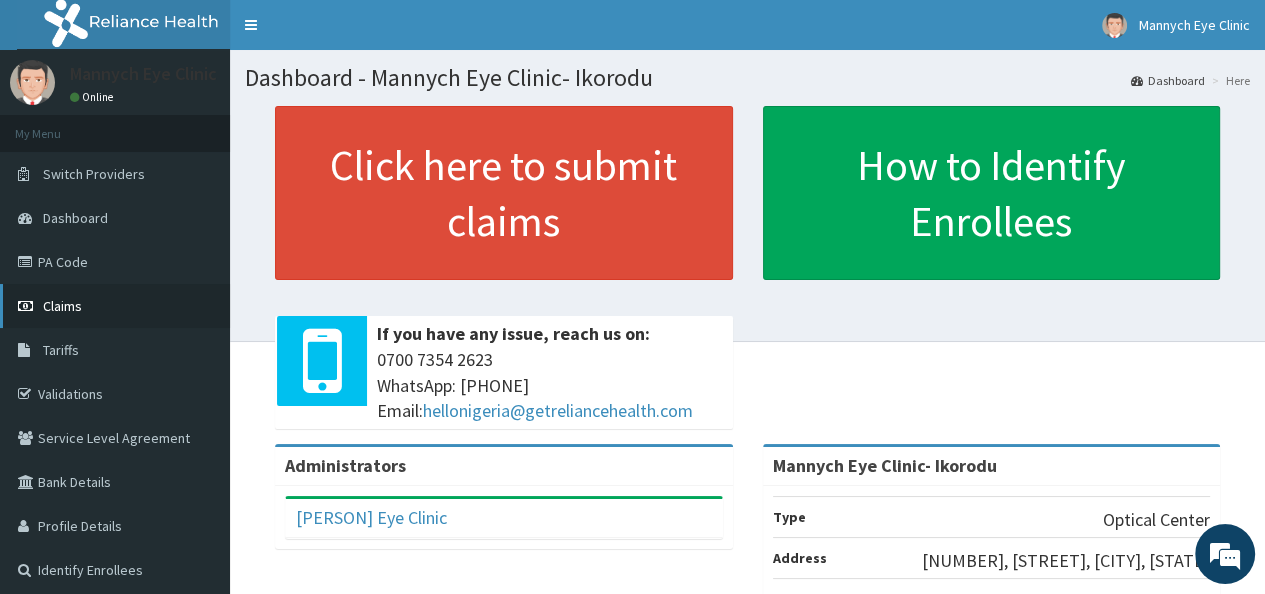 click on "Claims" at bounding box center (62, 306) 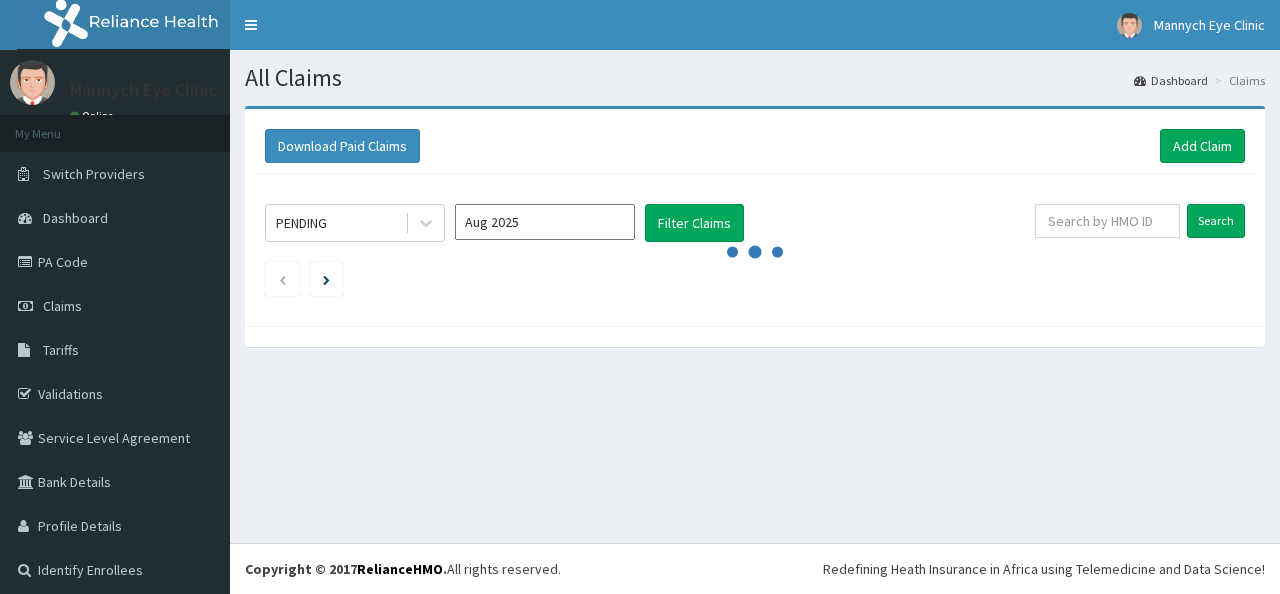 scroll, scrollTop: 0, scrollLeft: 0, axis: both 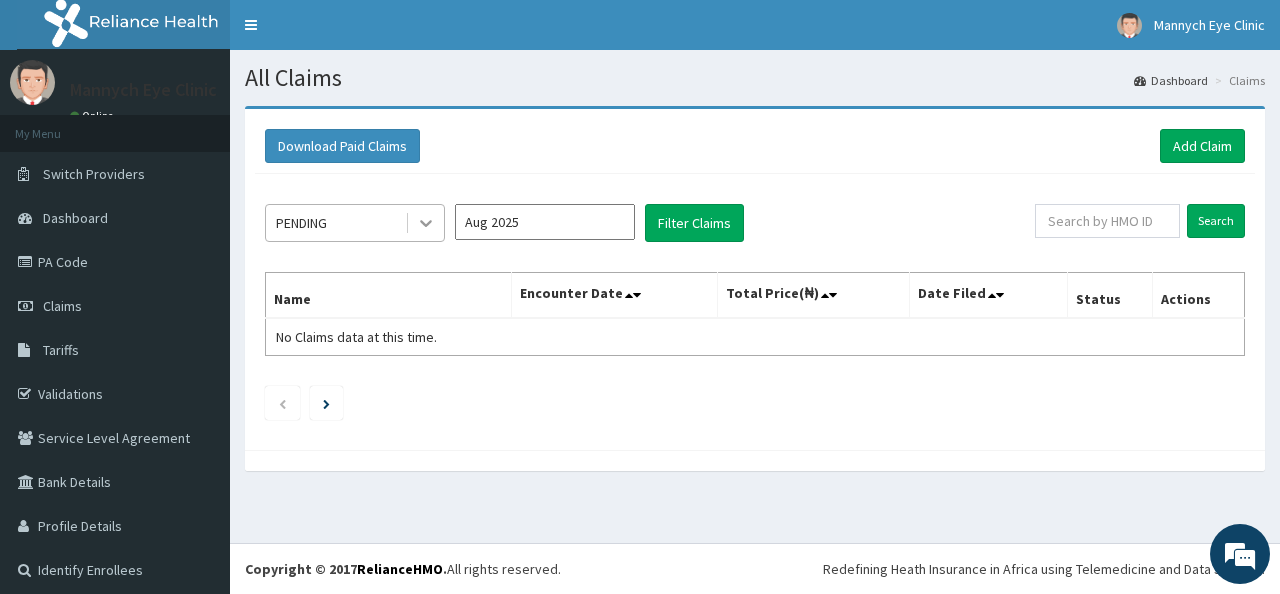 click 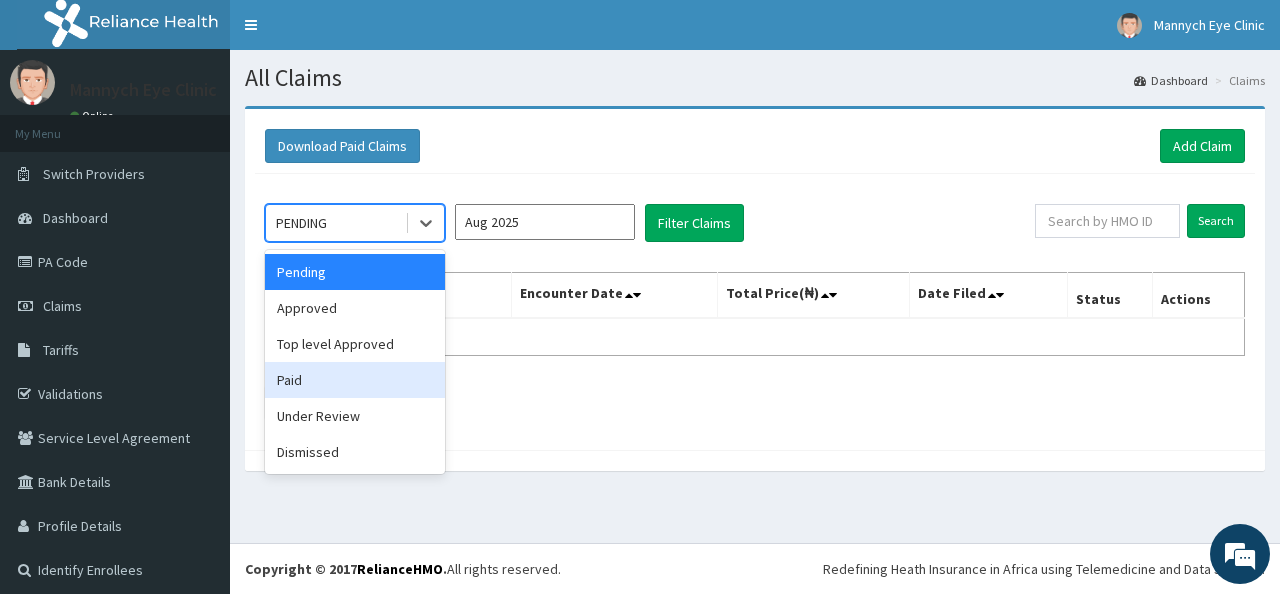 click on "Paid" at bounding box center (355, 380) 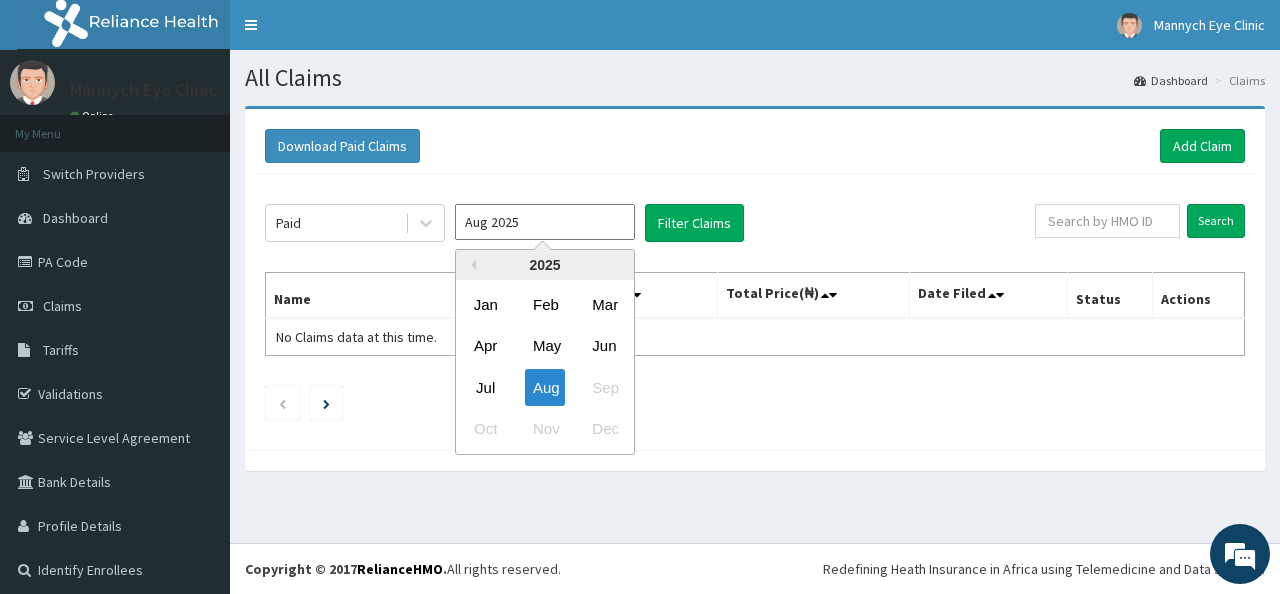 click on "Aug 2025" at bounding box center (545, 222) 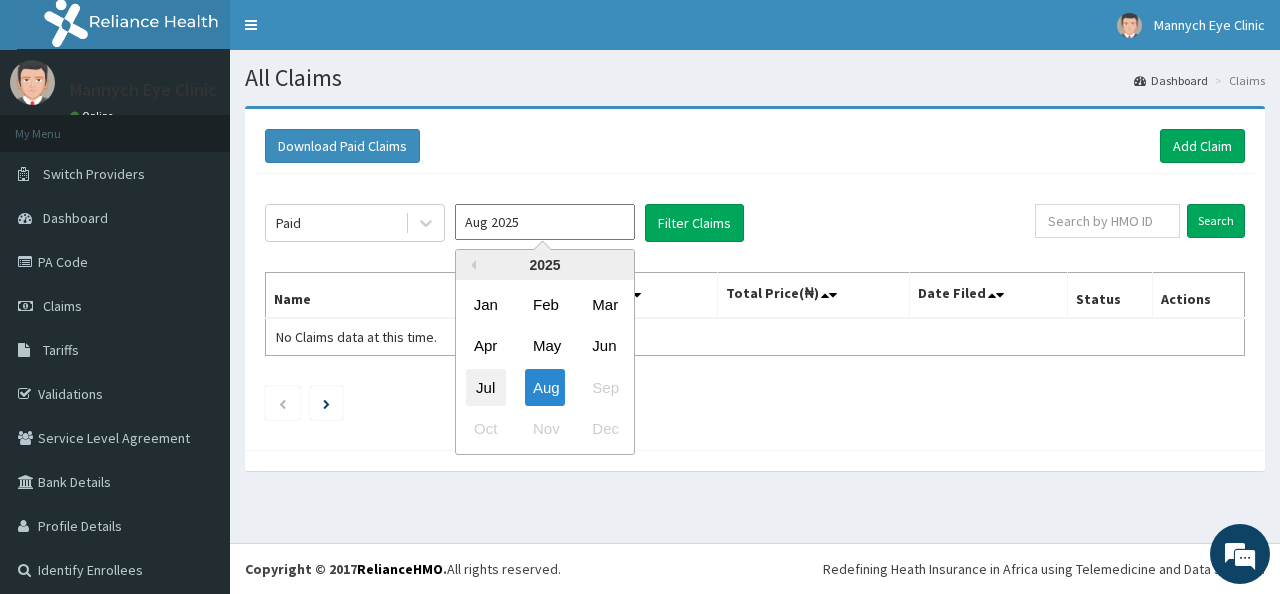 click on "Jul" at bounding box center (486, 387) 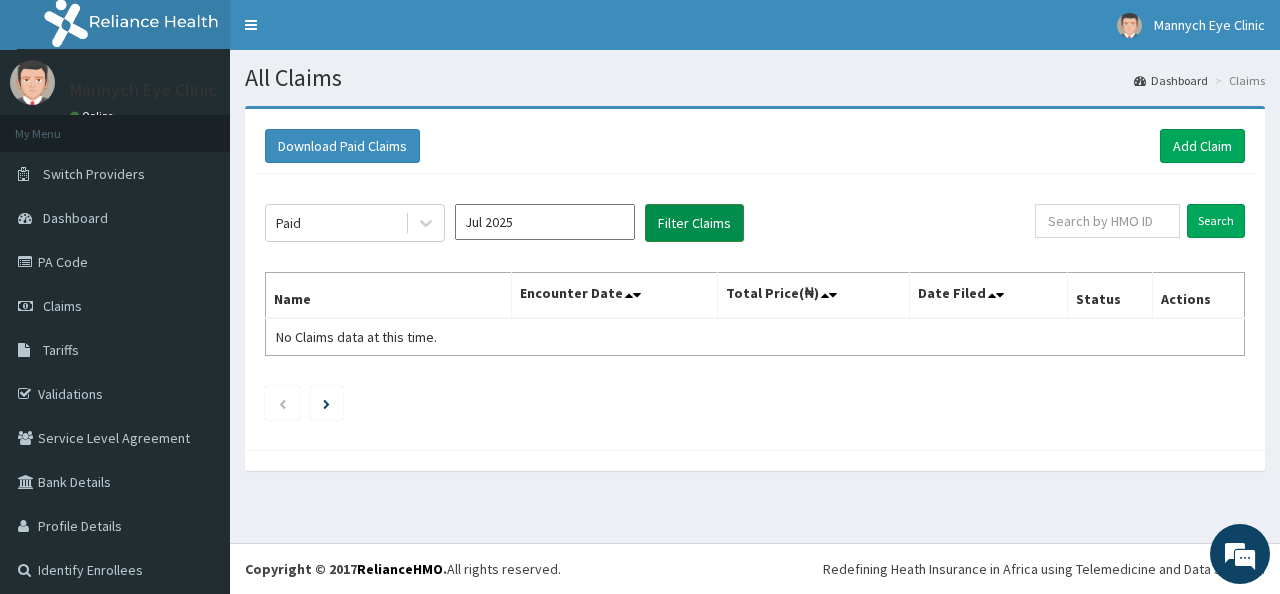 click on "Filter Claims" at bounding box center [694, 223] 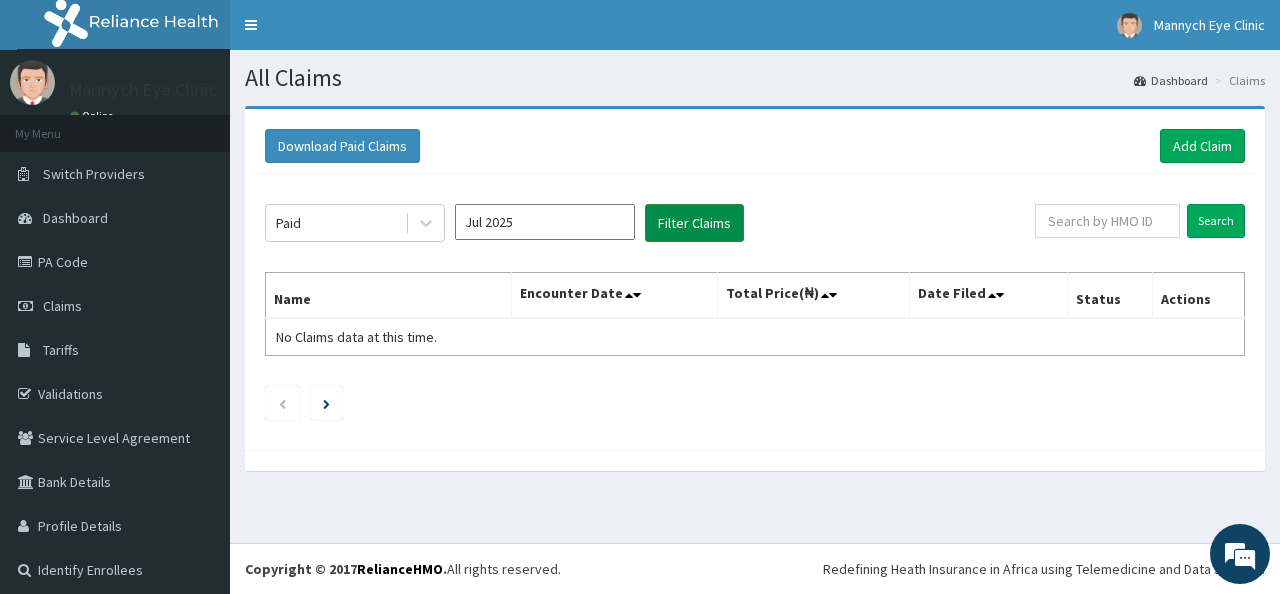 click on "Filter Claims" at bounding box center [694, 223] 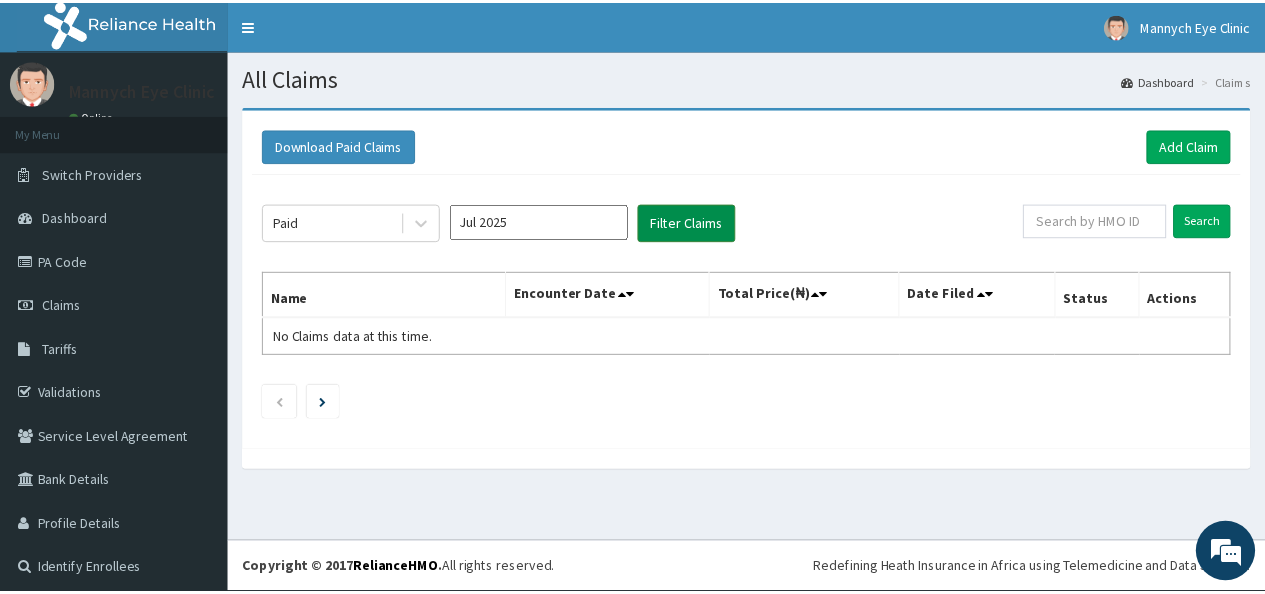 scroll, scrollTop: 0, scrollLeft: 0, axis: both 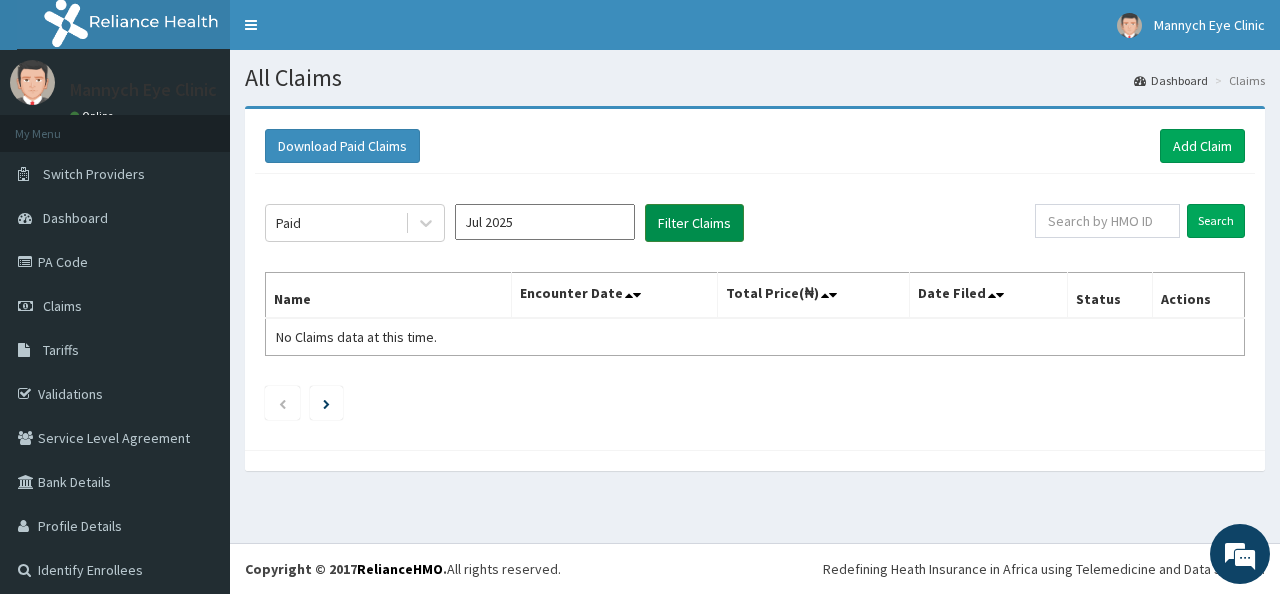 click on "Filter Claims" at bounding box center (694, 223) 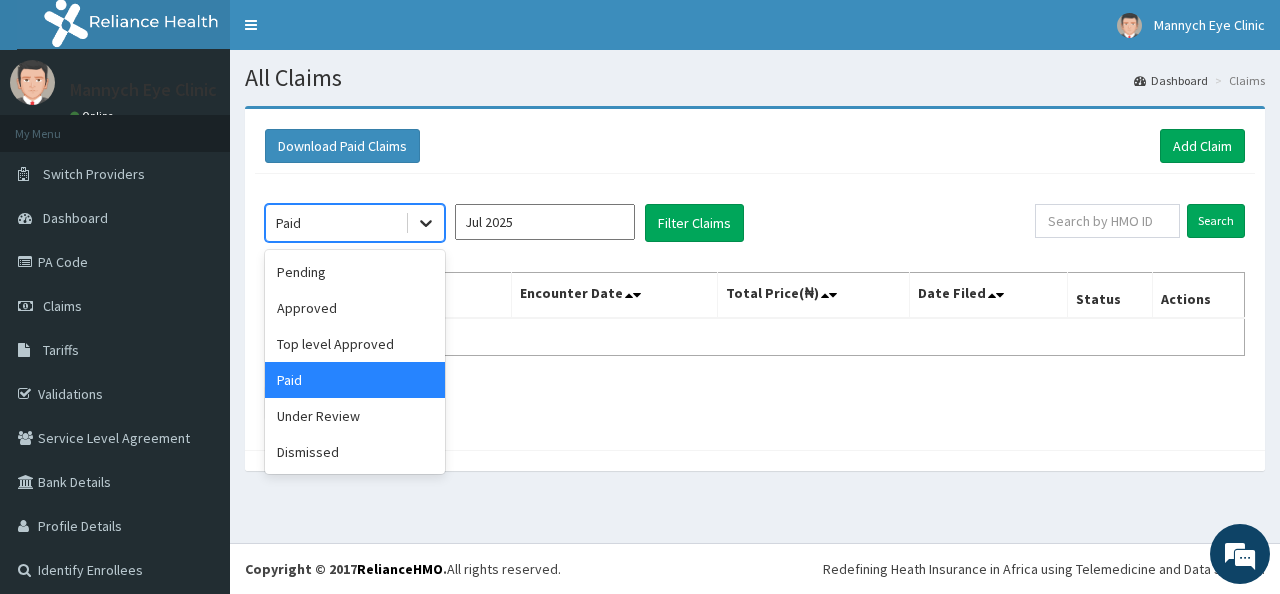 click 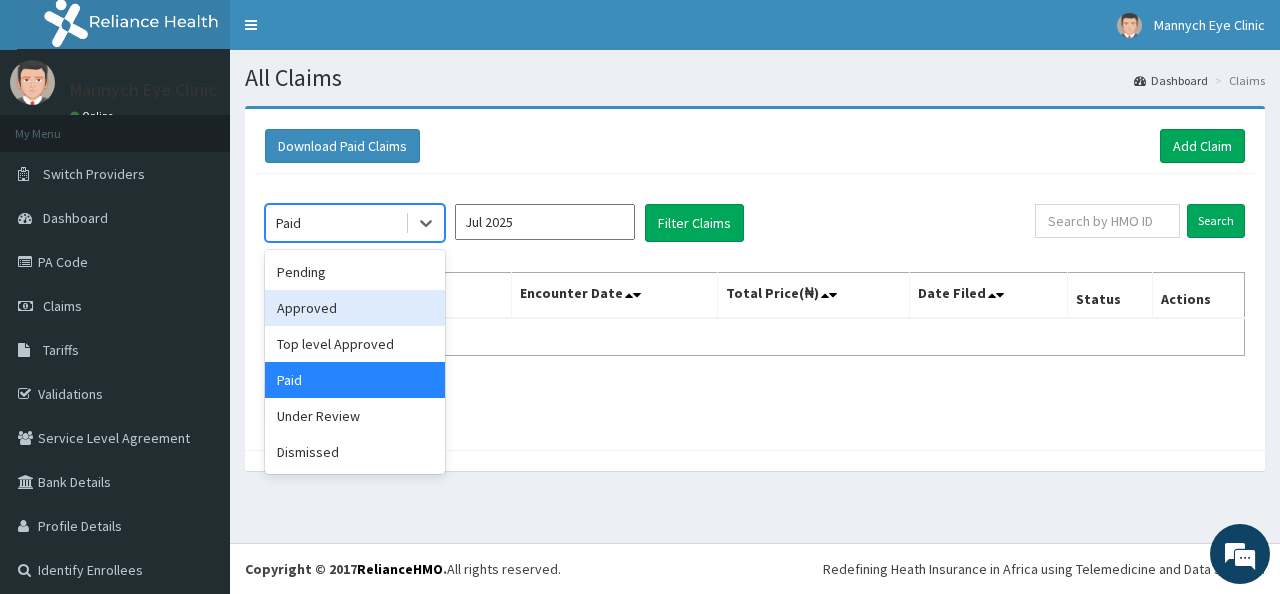 click on "Approved" at bounding box center [355, 308] 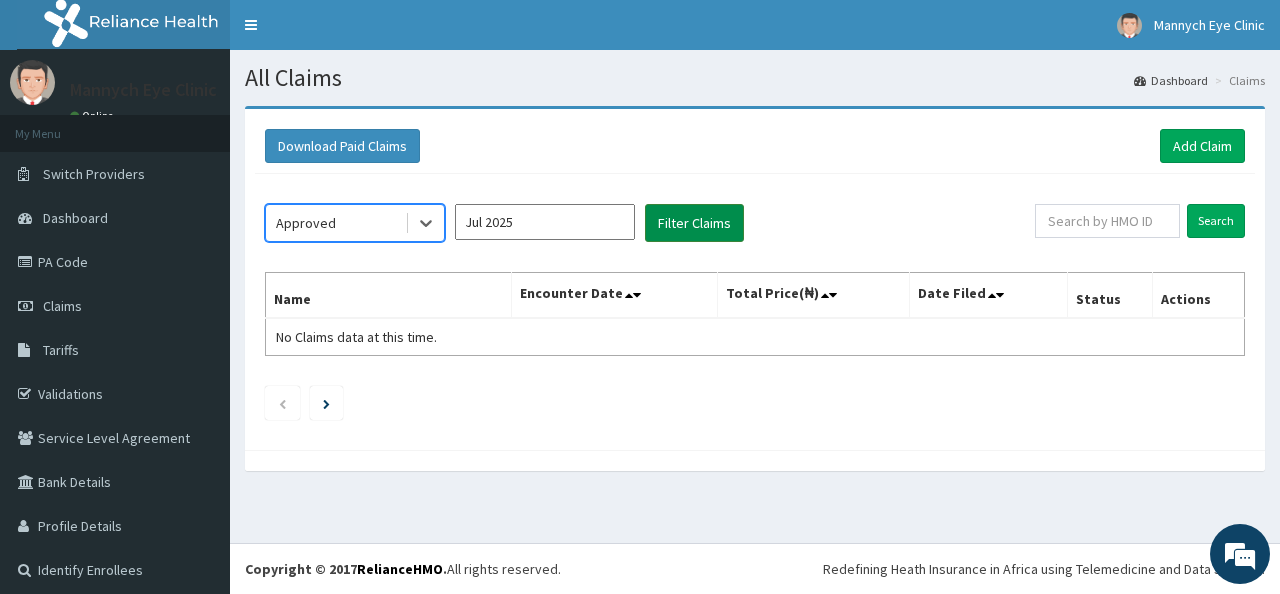 click on "Filter Claims" at bounding box center [694, 223] 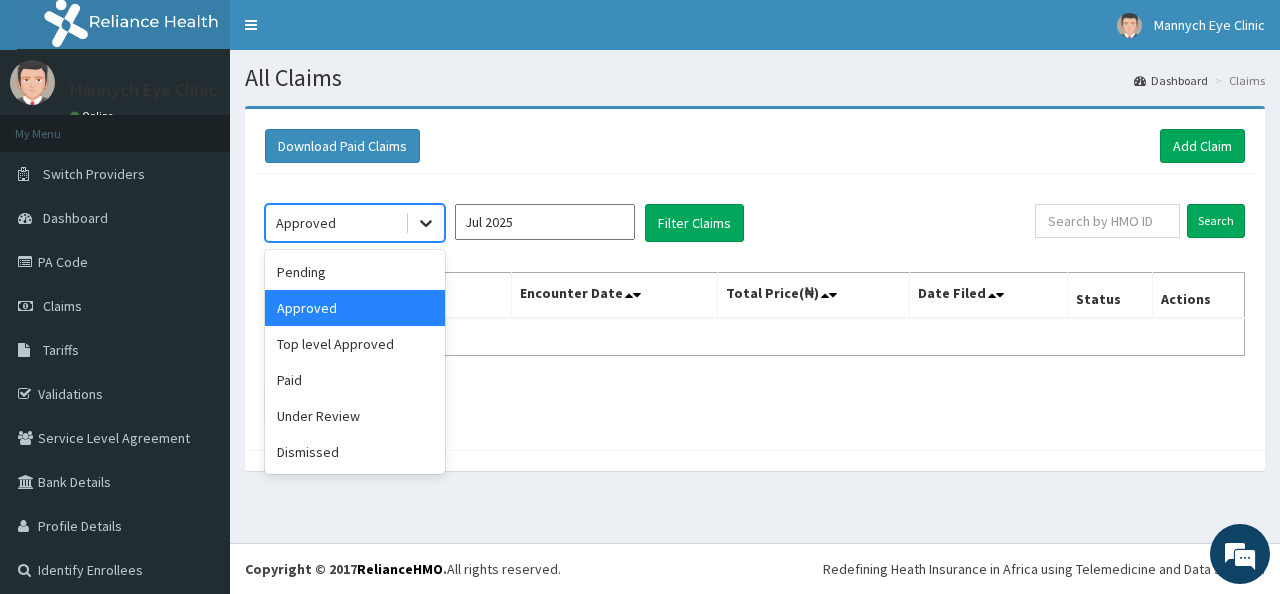 click 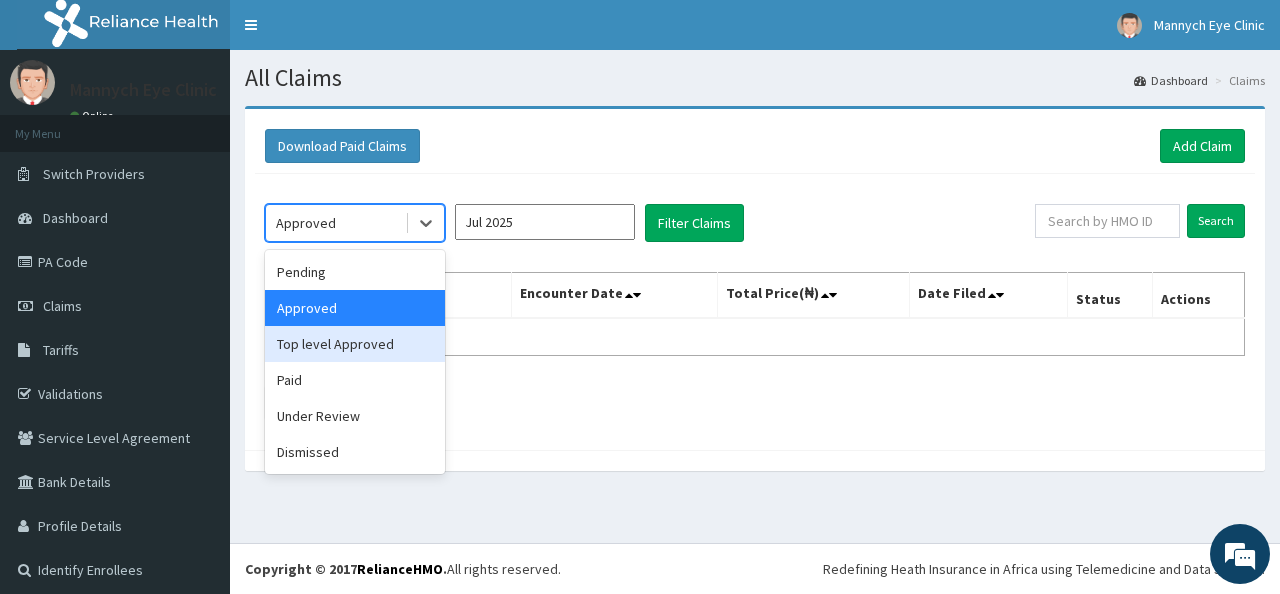 click on "Top level Approved" at bounding box center [355, 344] 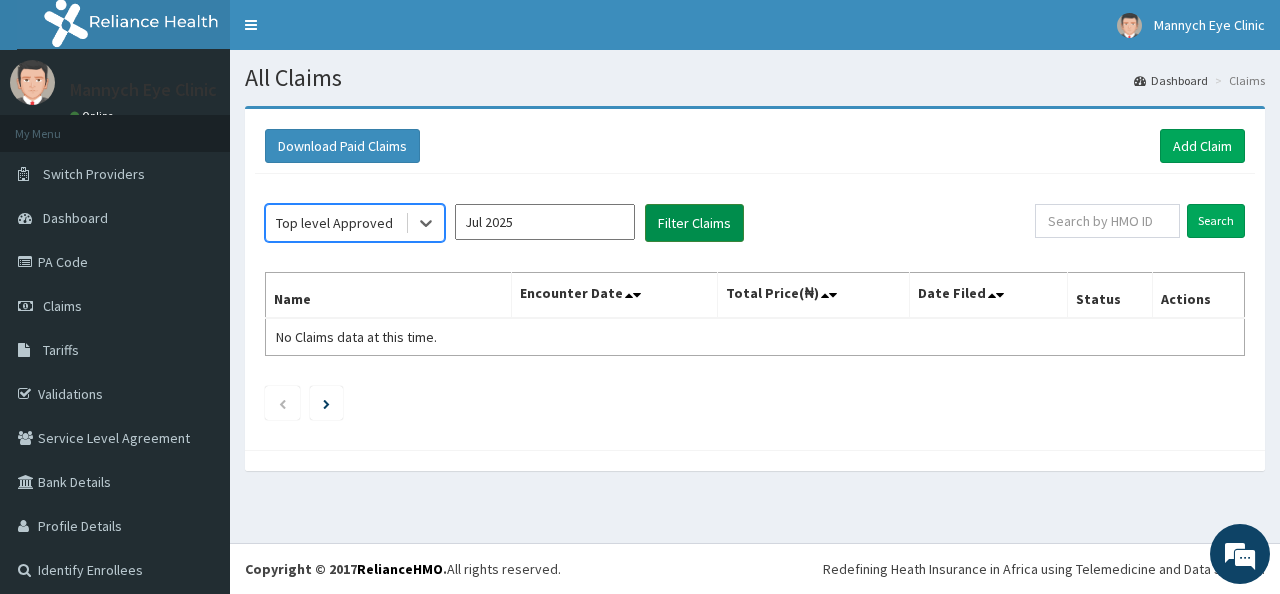 click on "Filter Claims" at bounding box center [694, 223] 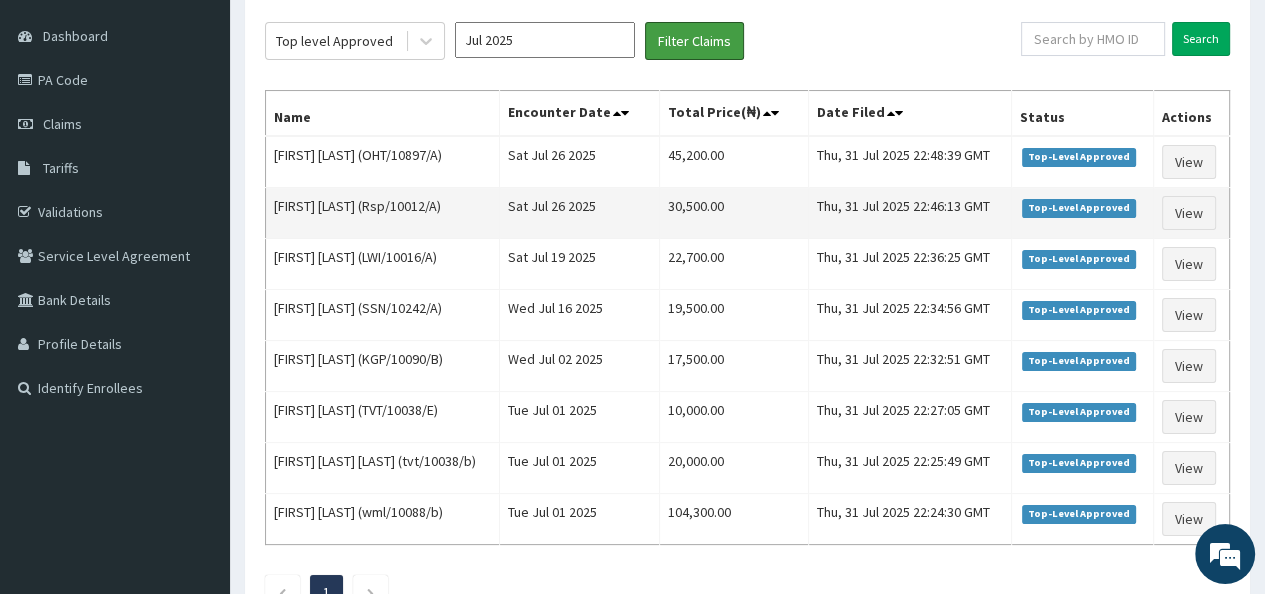 scroll, scrollTop: 200, scrollLeft: 0, axis: vertical 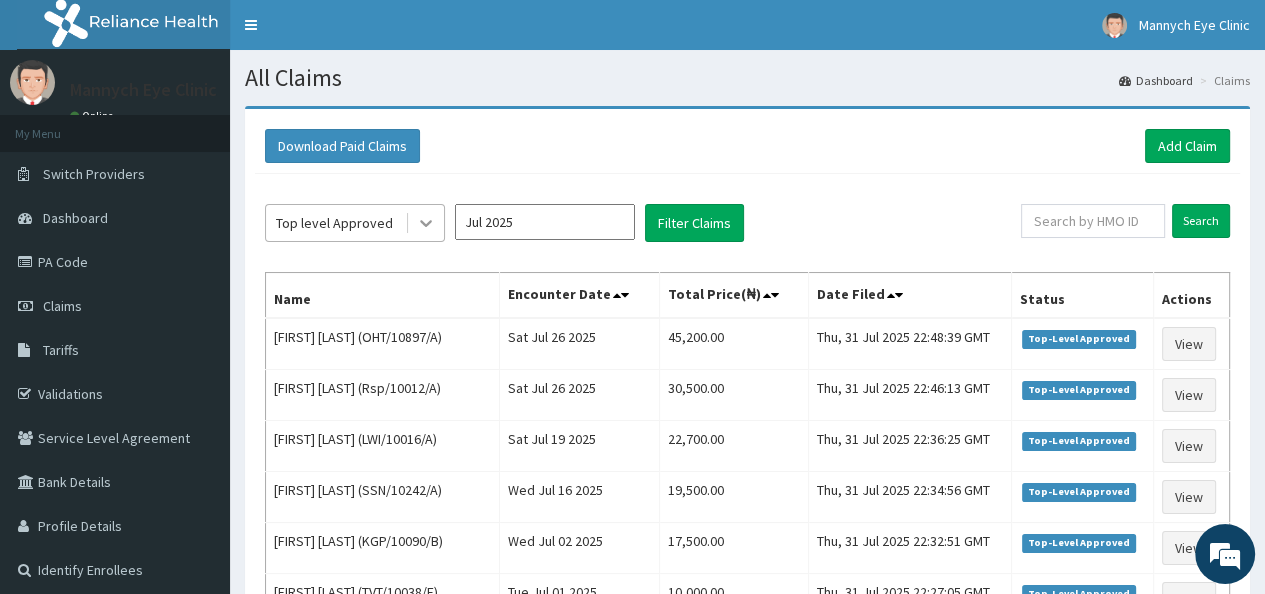 click 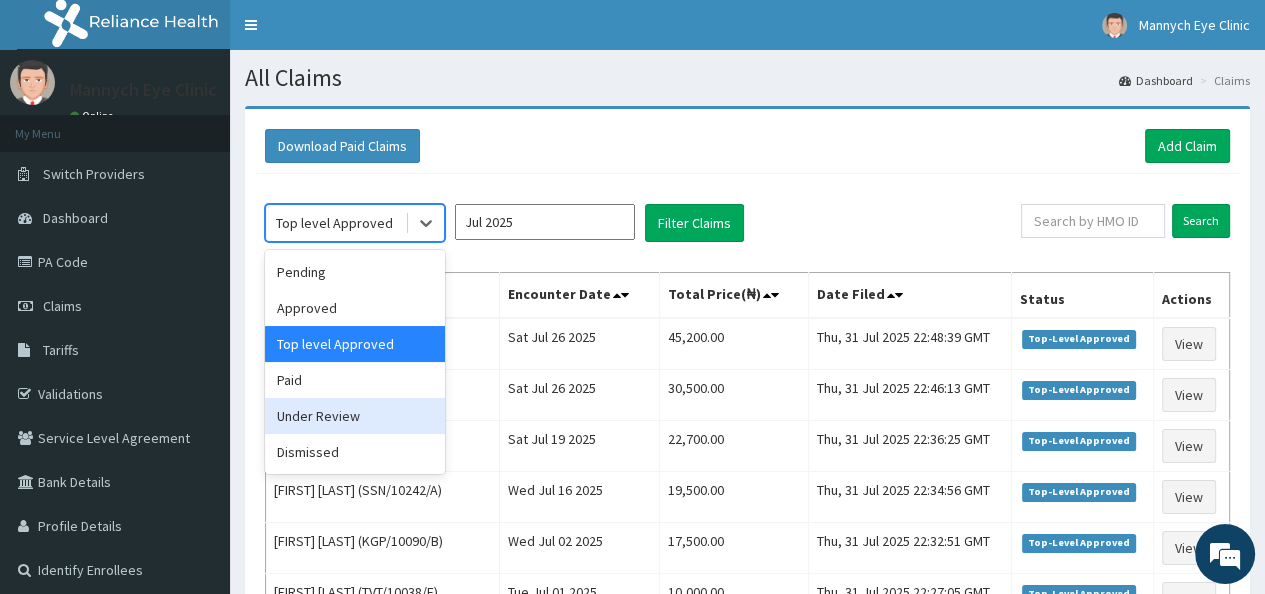 click on "Under Review" at bounding box center [355, 416] 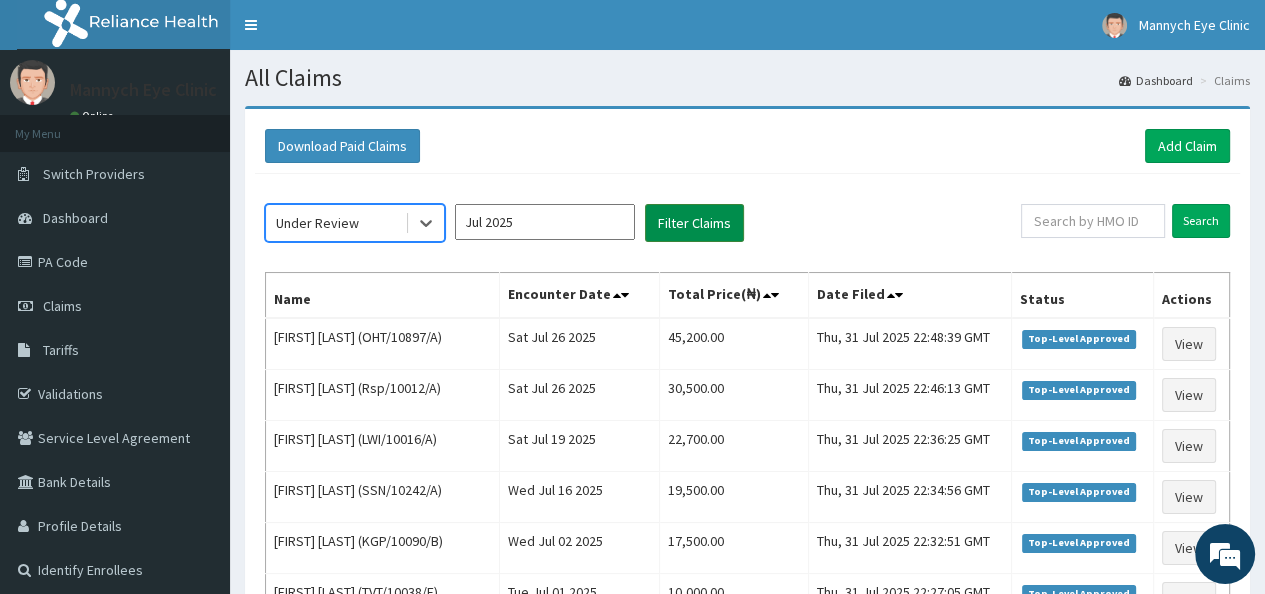 click on "Filter Claims" at bounding box center (694, 223) 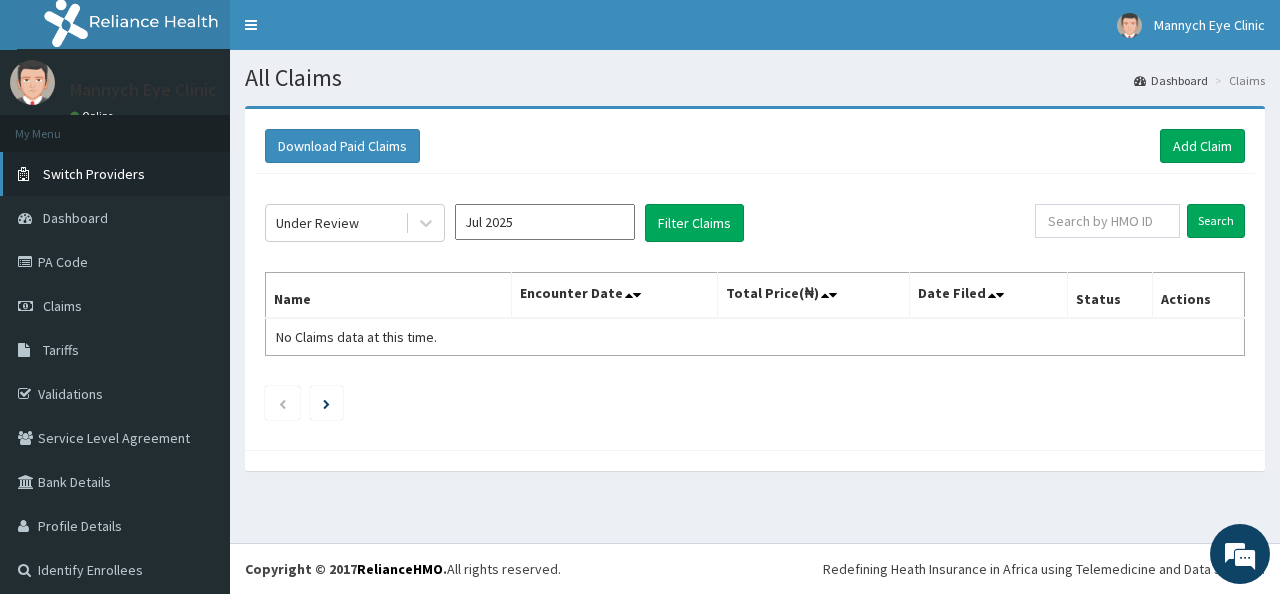 click on "Switch Providers" at bounding box center [94, 174] 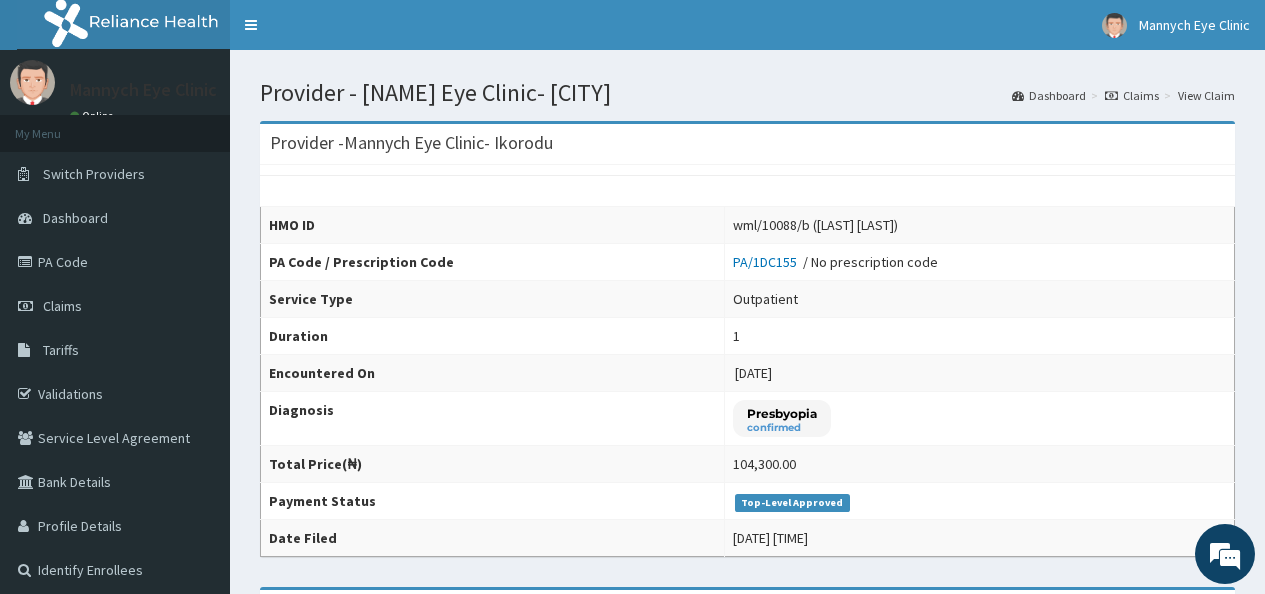 scroll, scrollTop: 0, scrollLeft: 0, axis: both 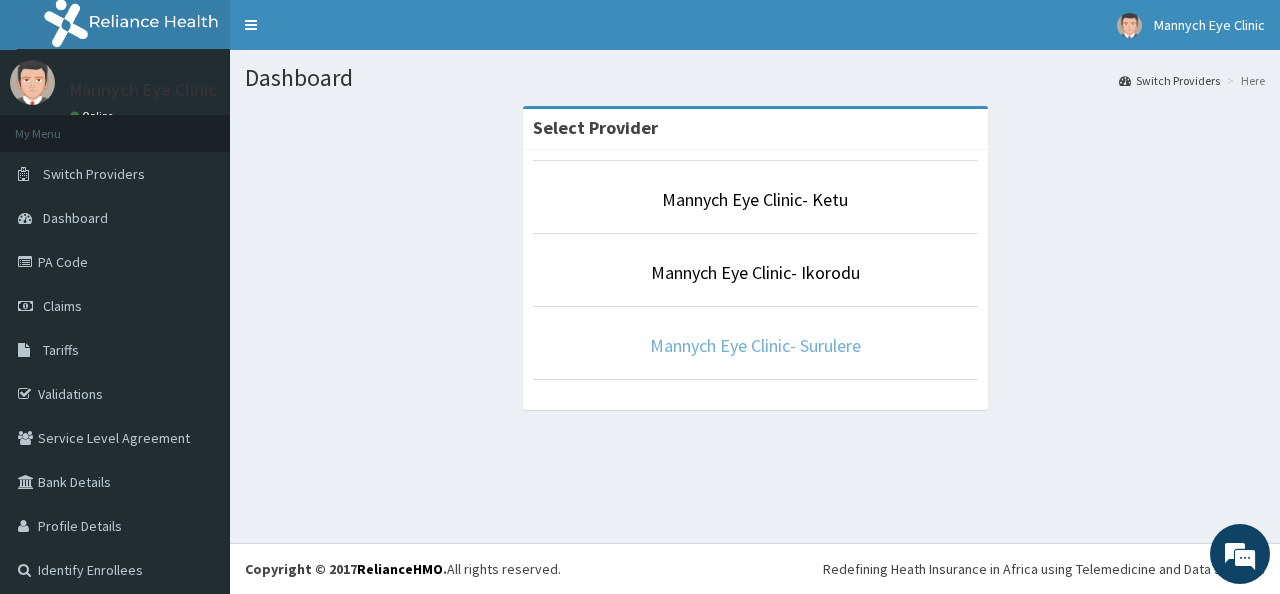 click on "Mannych Eye Clinic- Surulere" at bounding box center [755, 345] 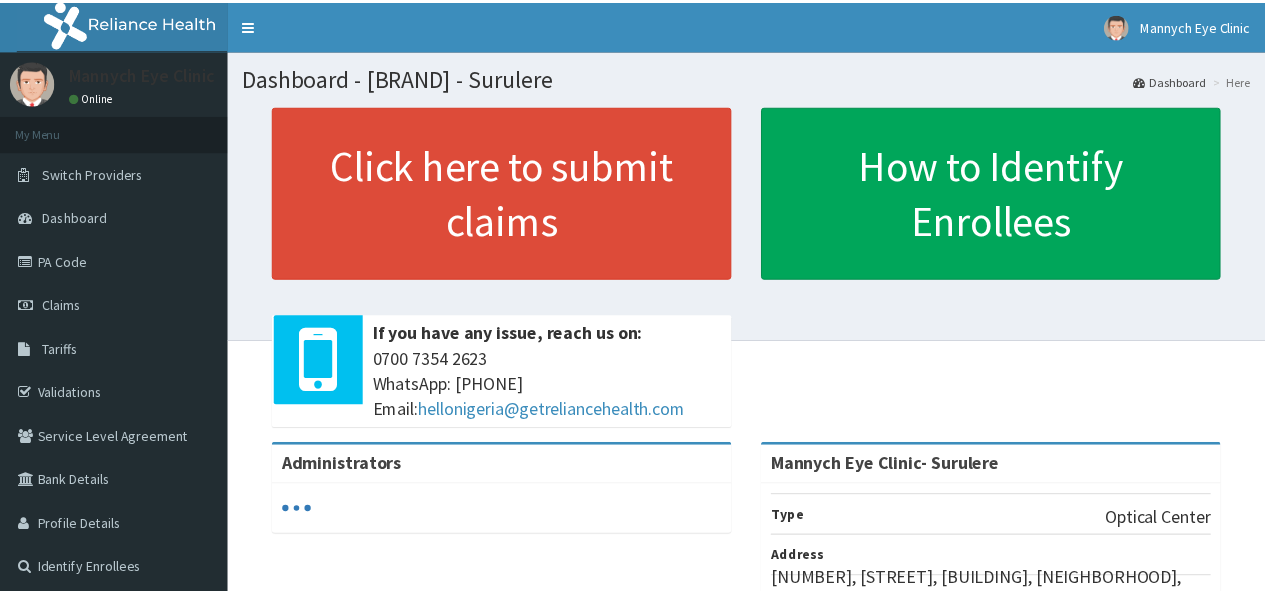 scroll, scrollTop: 0, scrollLeft: 0, axis: both 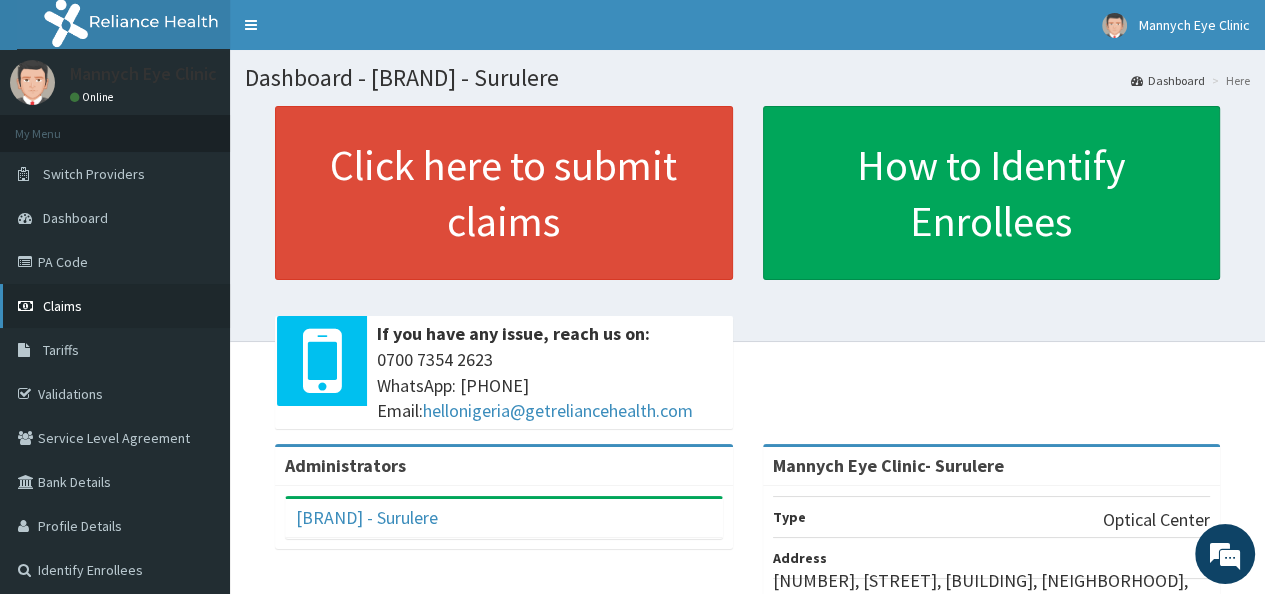 click on "Claims" at bounding box center (62, 306) 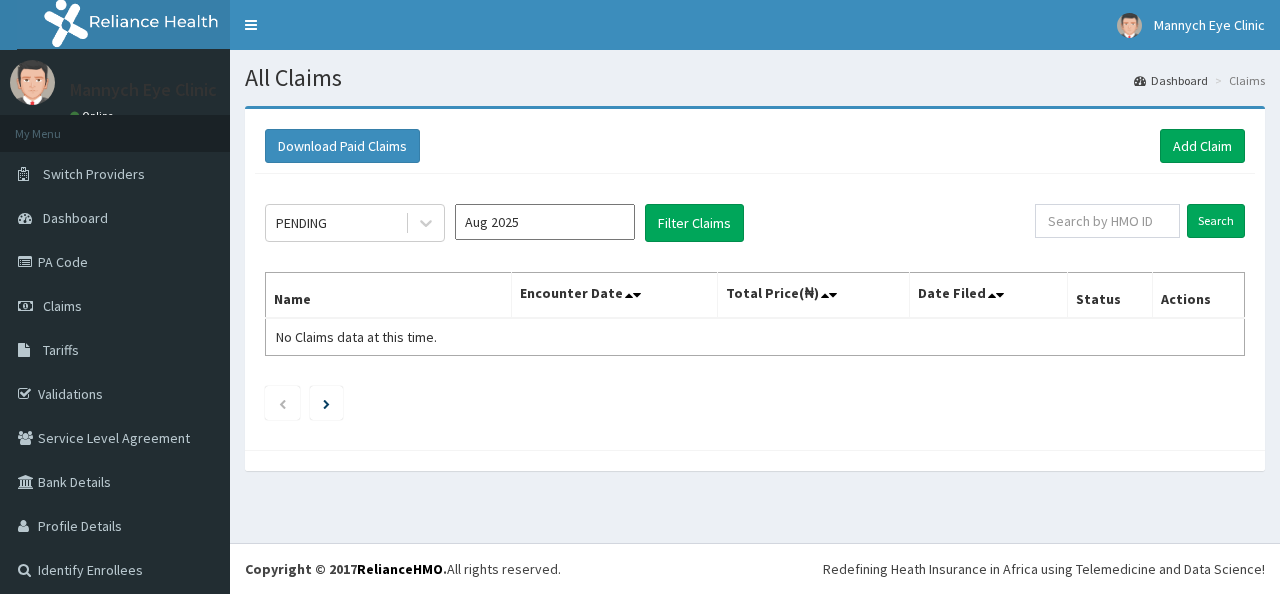 scroll, scrollTop: 0, scrollLeft: 0, axis: both 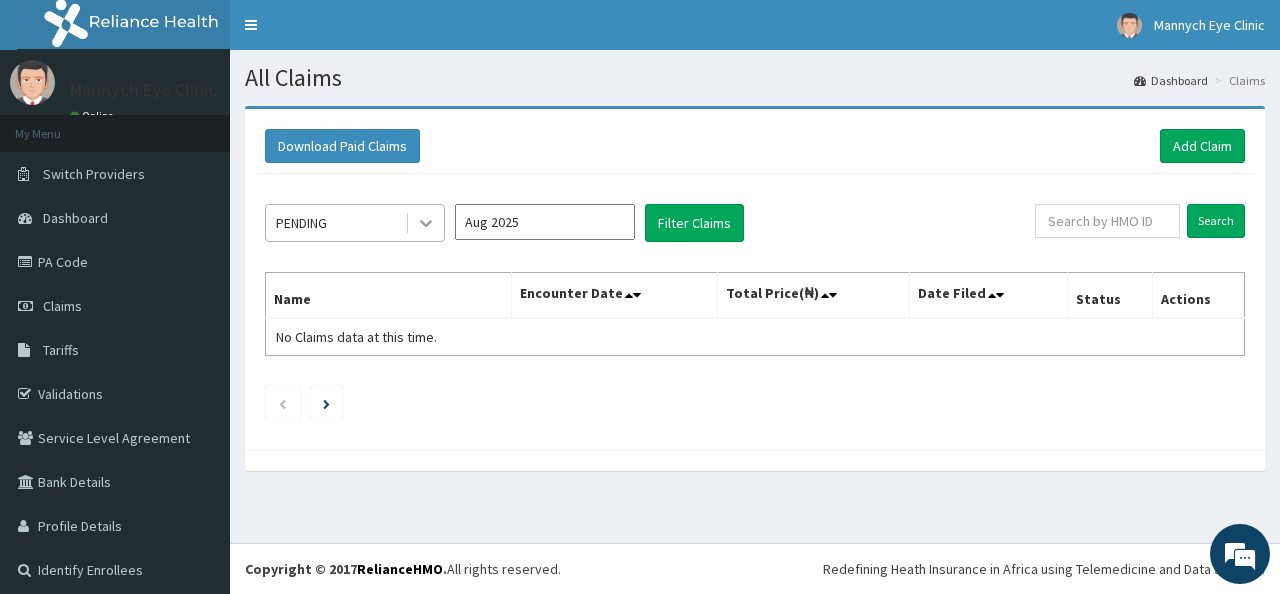 click 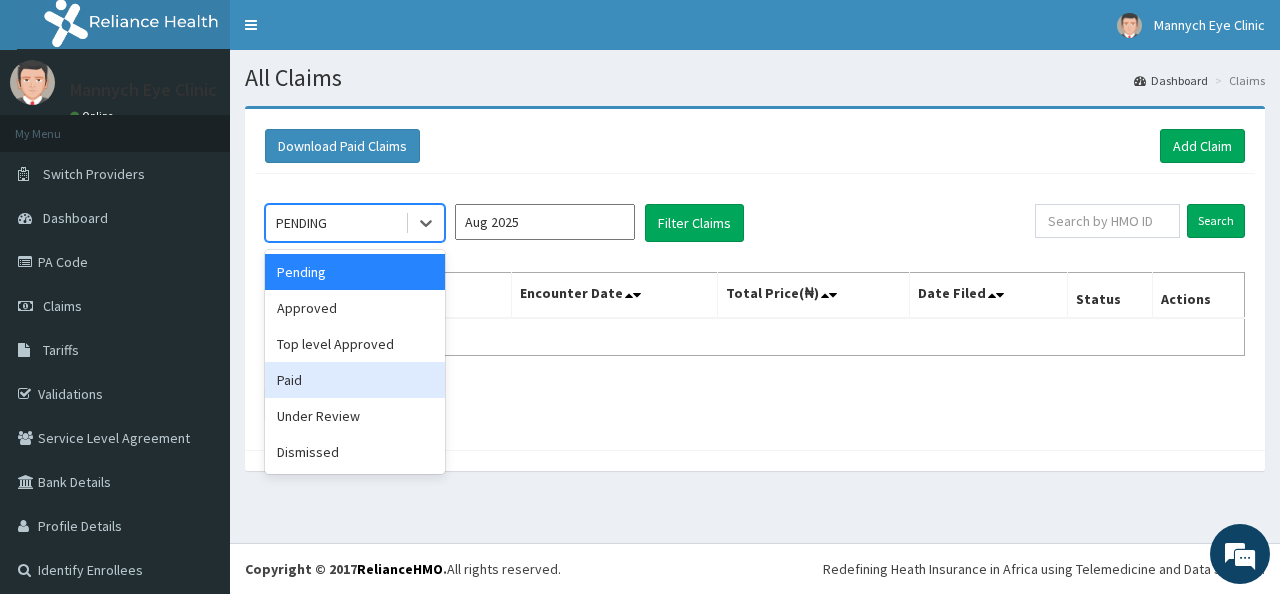 click on "Paid" at bounding box center [355, 380] 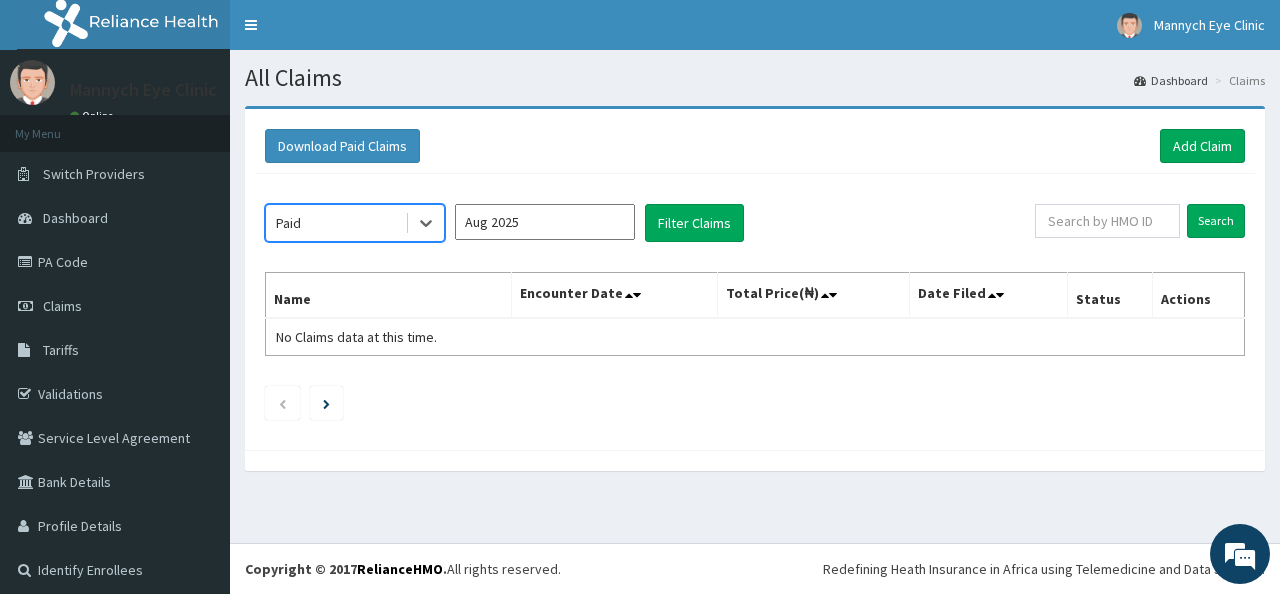 click on "Aug 2025" at bounding box center (545, 222) 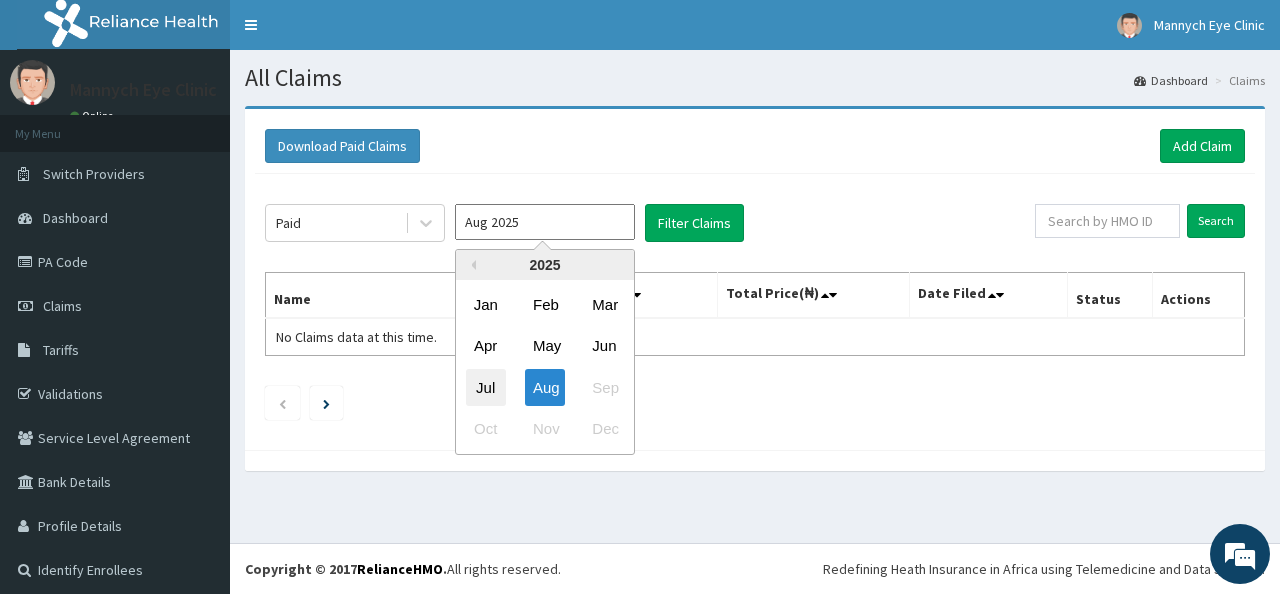 click on "Jul" at bounding box center [486, 387] 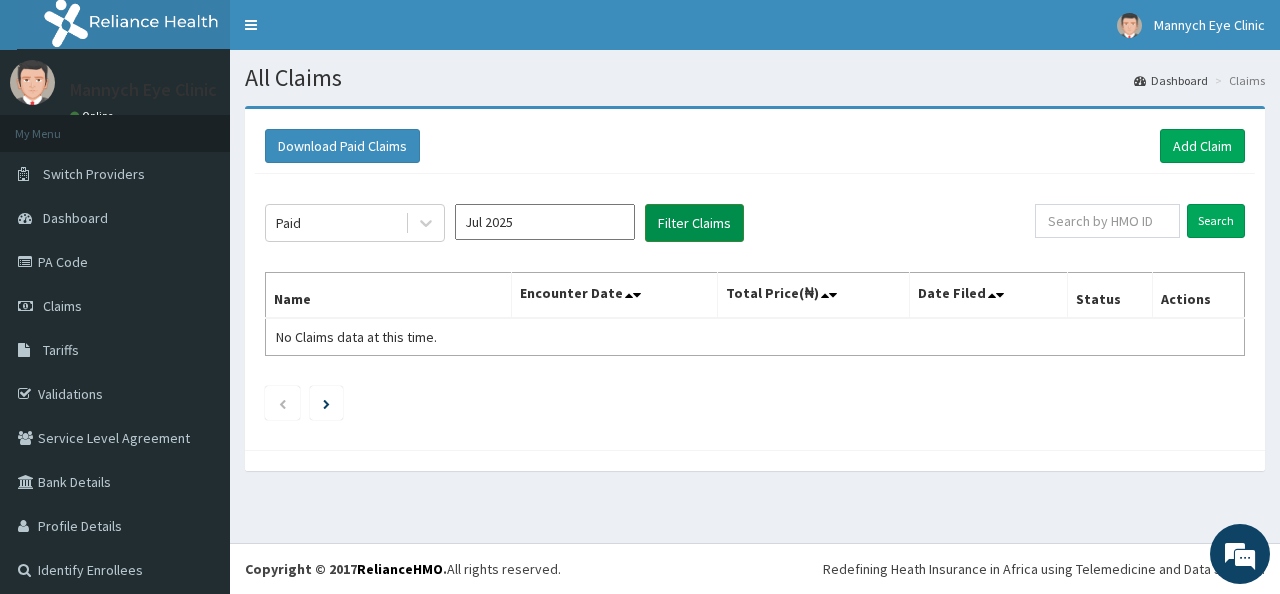 click on "Filter Claims" at bounding box center [694, 223] 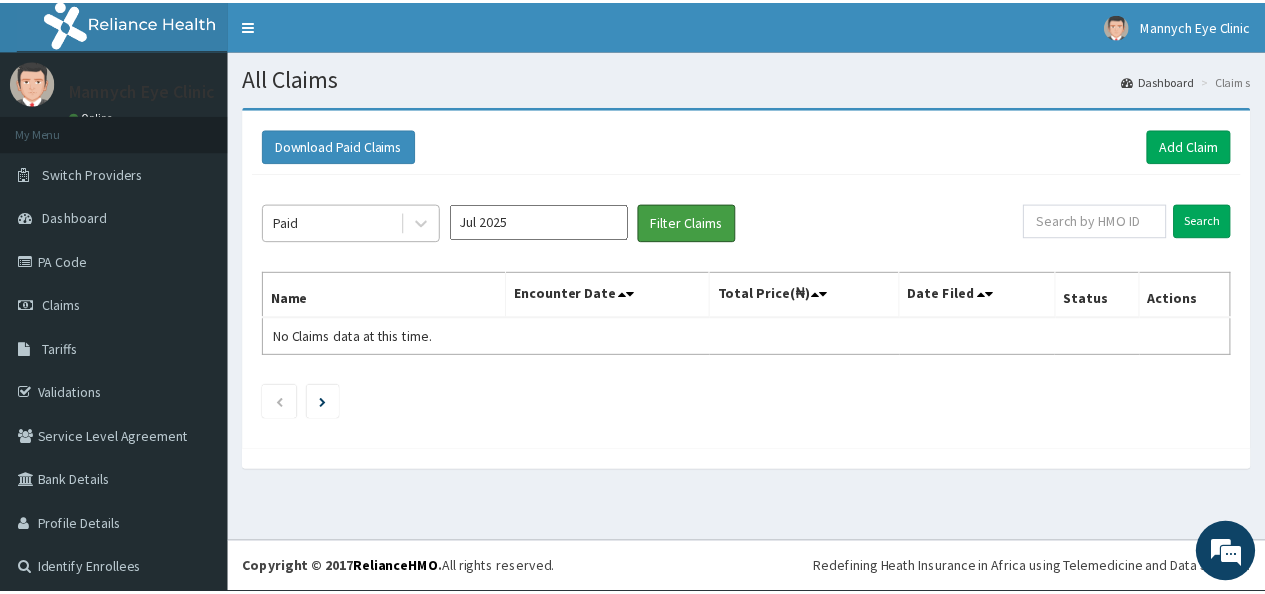 scroll, scrollTop: 0, scrollLeft: 0, axis: both 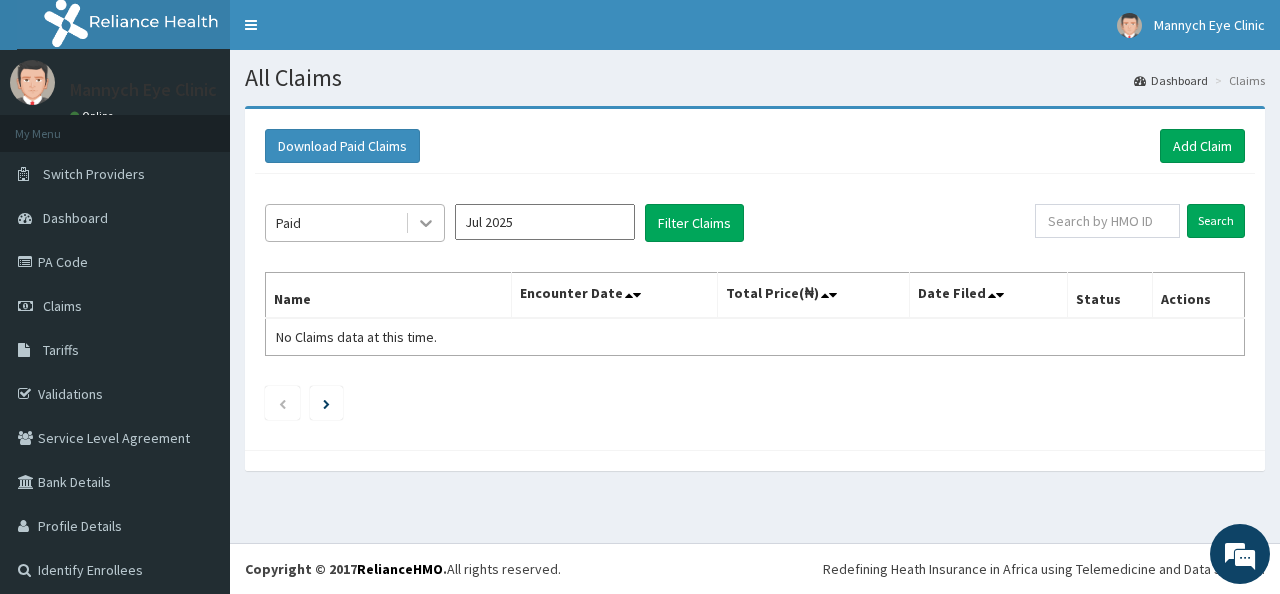 click 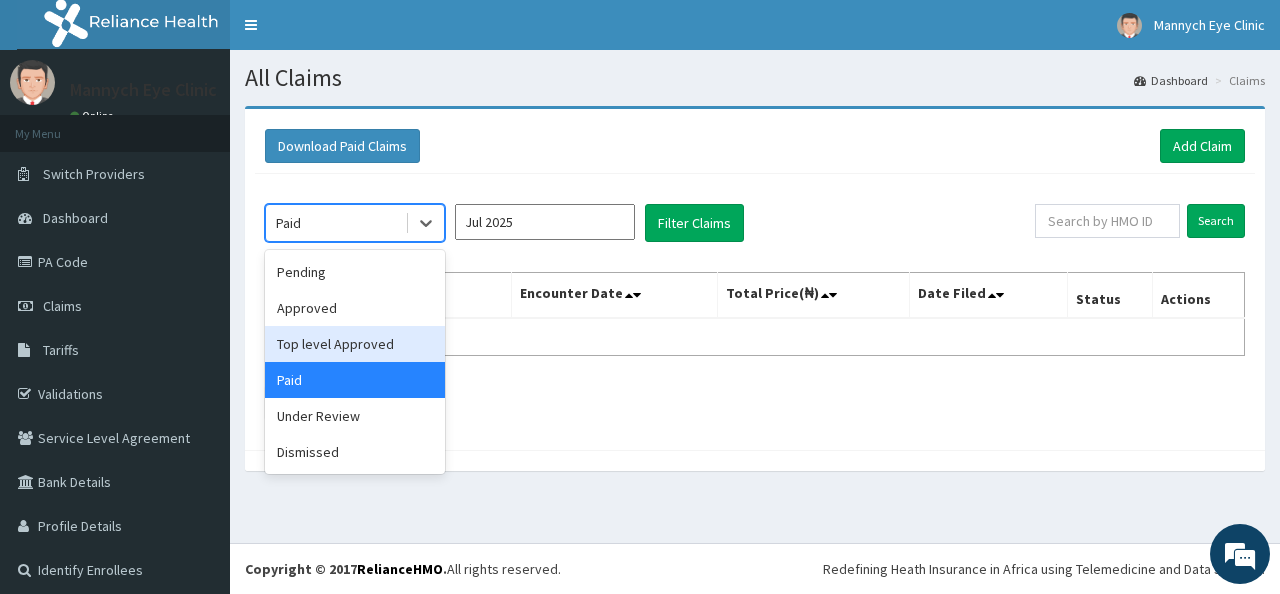 click on "Top level Approved" at bounding box center (355, 344) 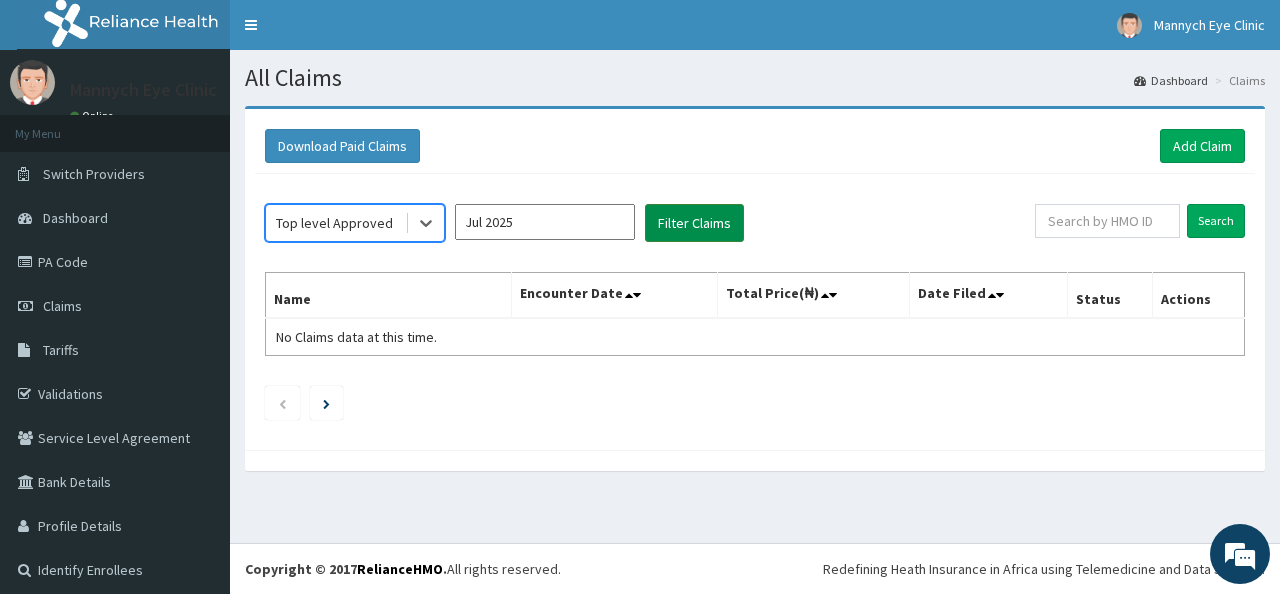 click on "Filter Claims" at bounding box center [694, 223] 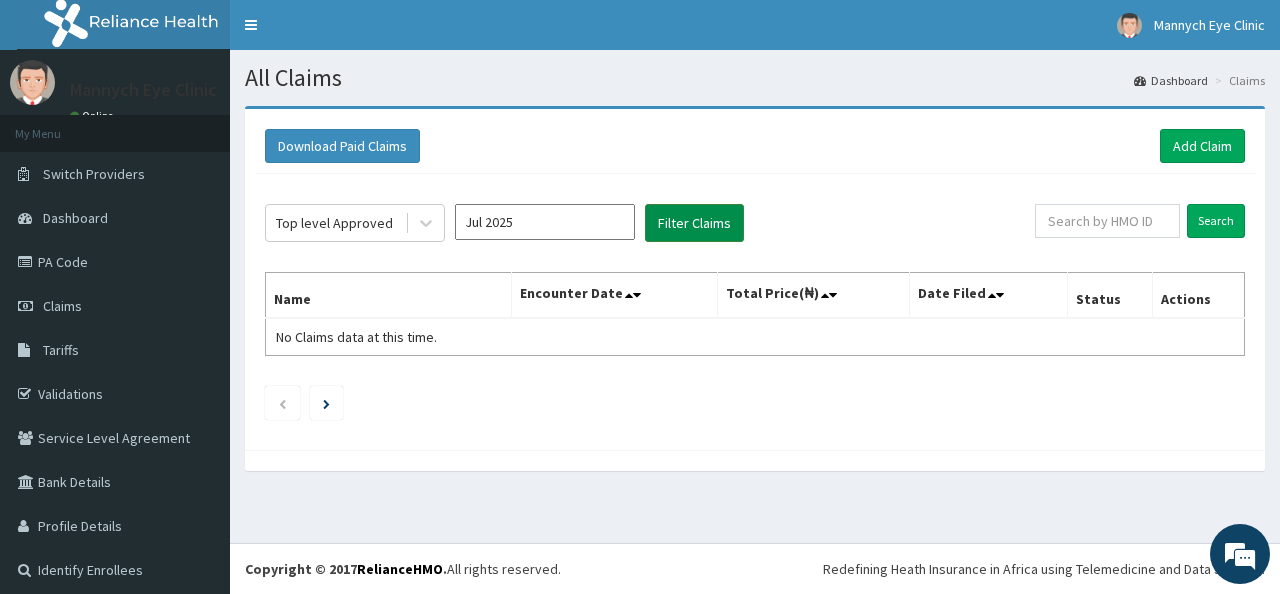 click on "Filter Claims" at bounding box center [694, 223] 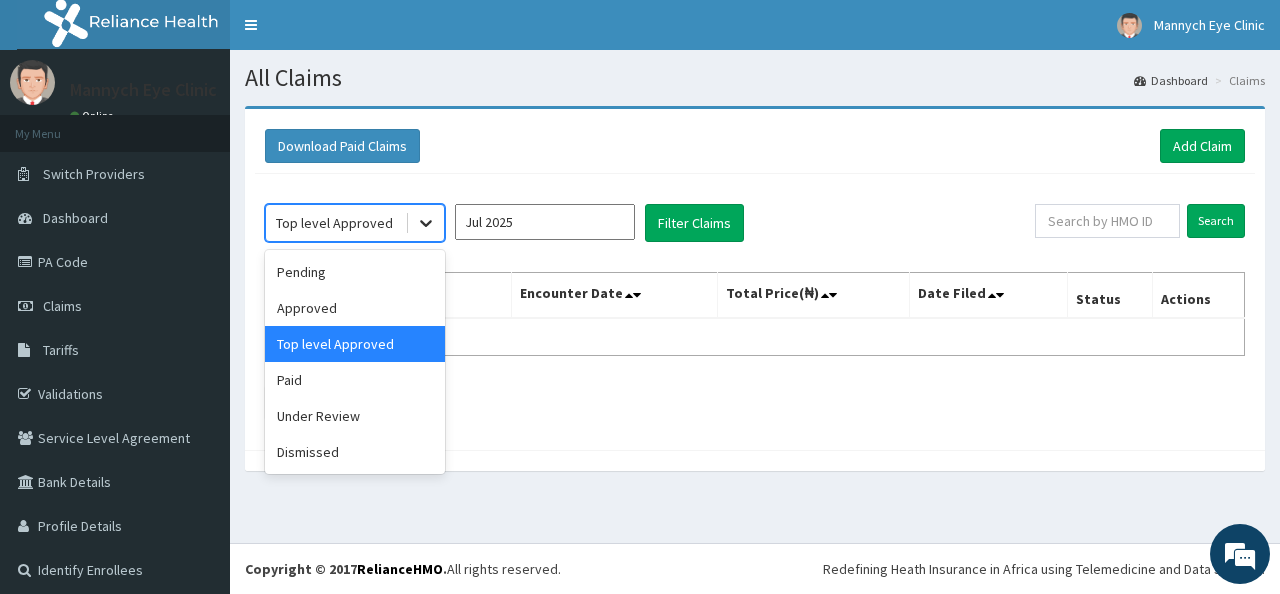 click 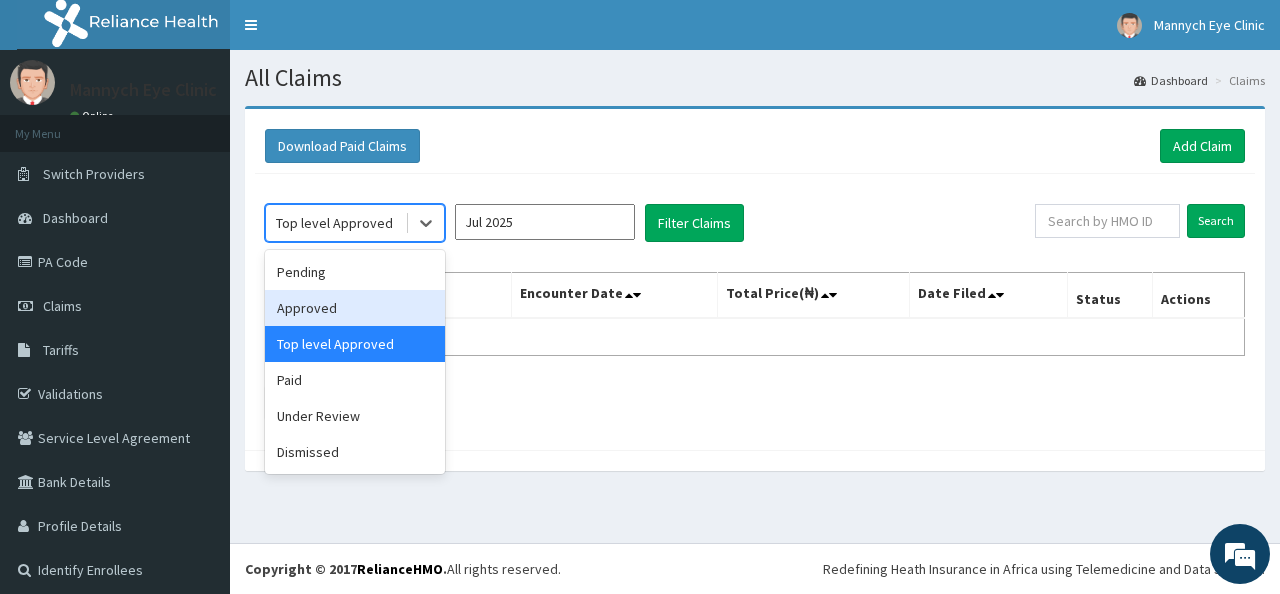 click on "Approved" at bounding box center [355, 308] 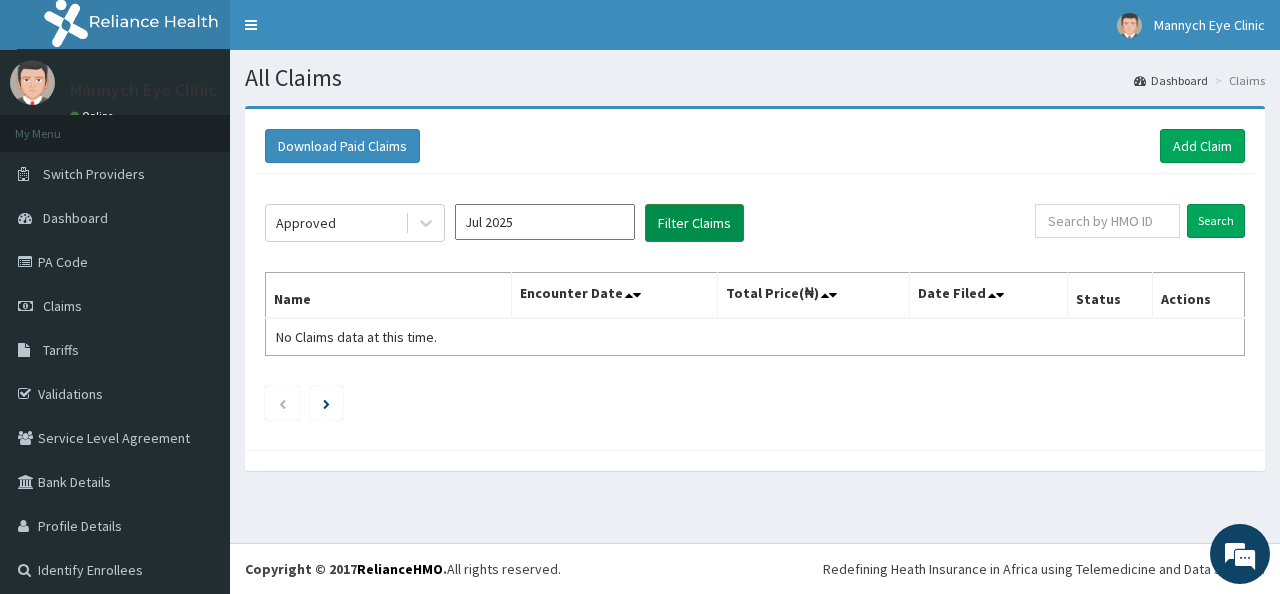 click on "Filter Claims" at bounding box center (694, 223) 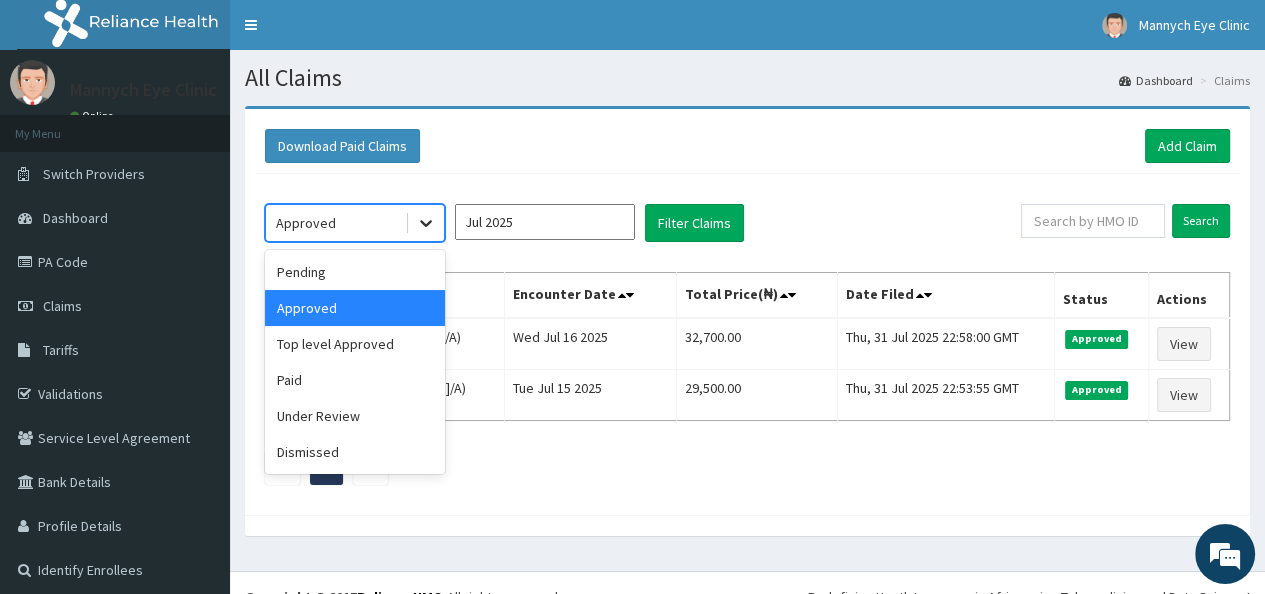 click at bounding box center [426, 223] 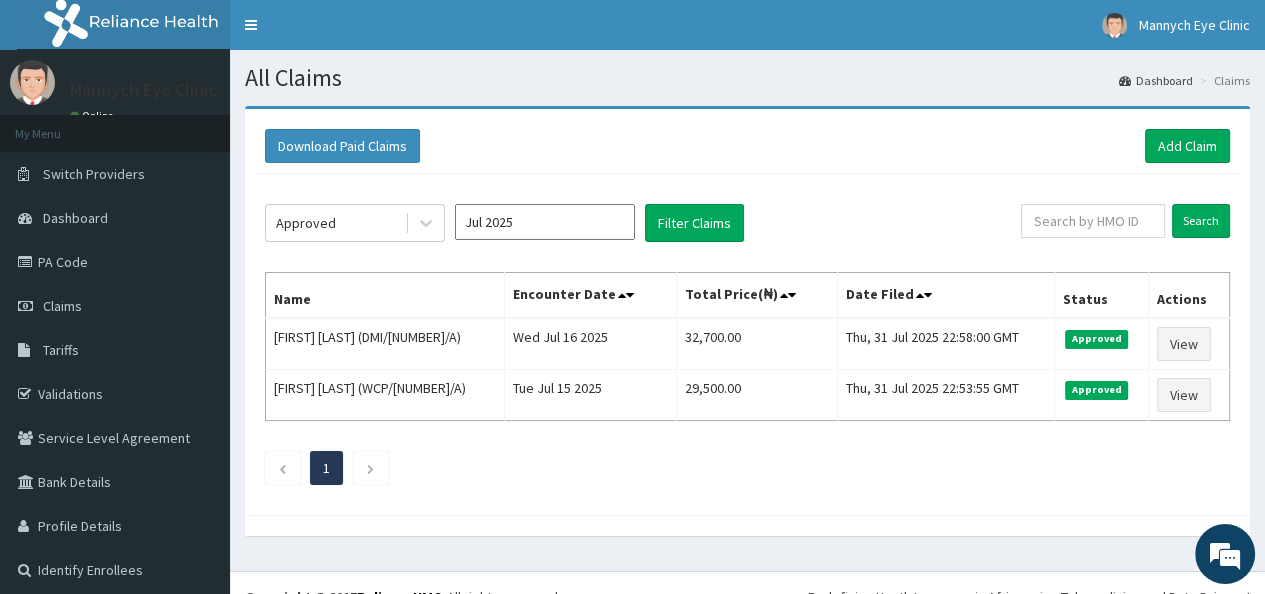 click on "Download Paid Claims Add Claim" at bounding box center (747, 146) 